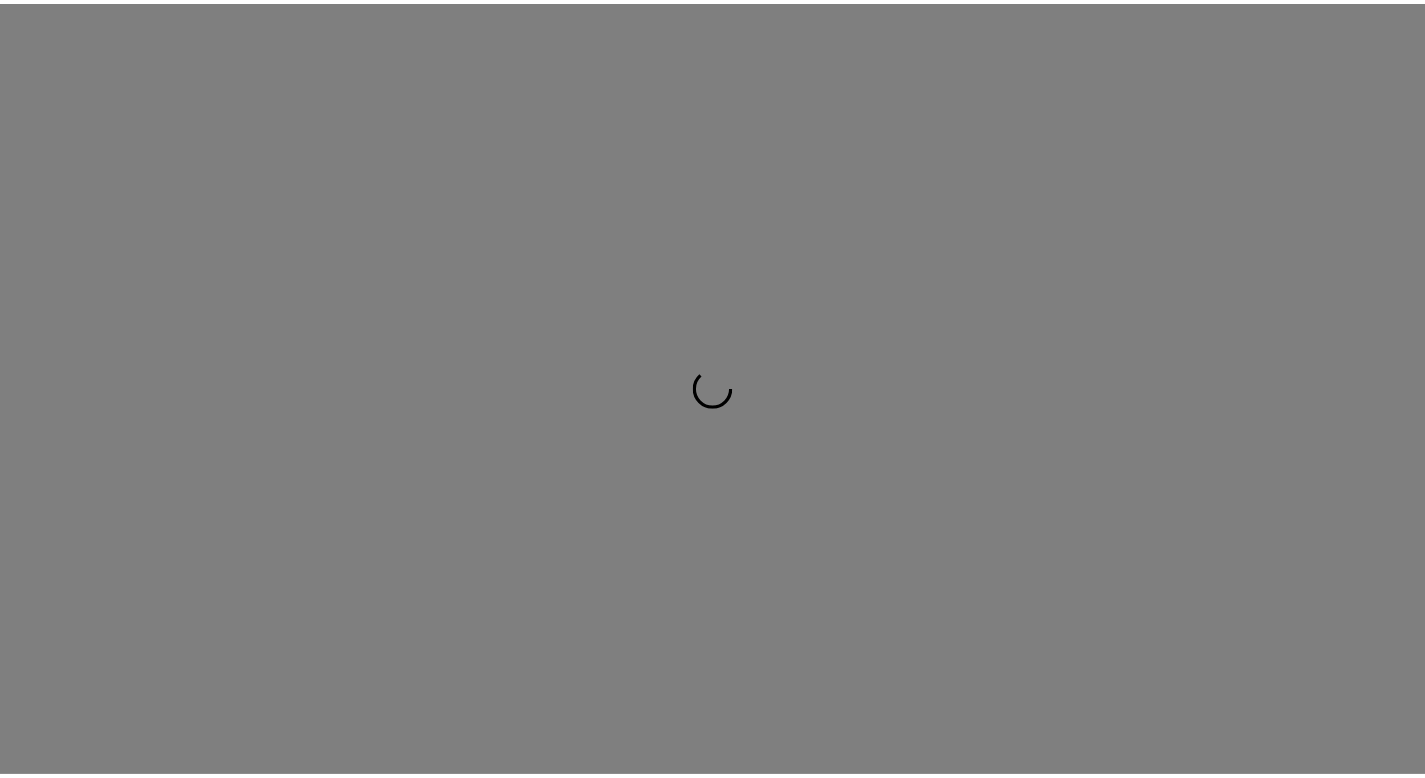 scroll, scrollTop: 0, scrollLeft: 0, axis: both 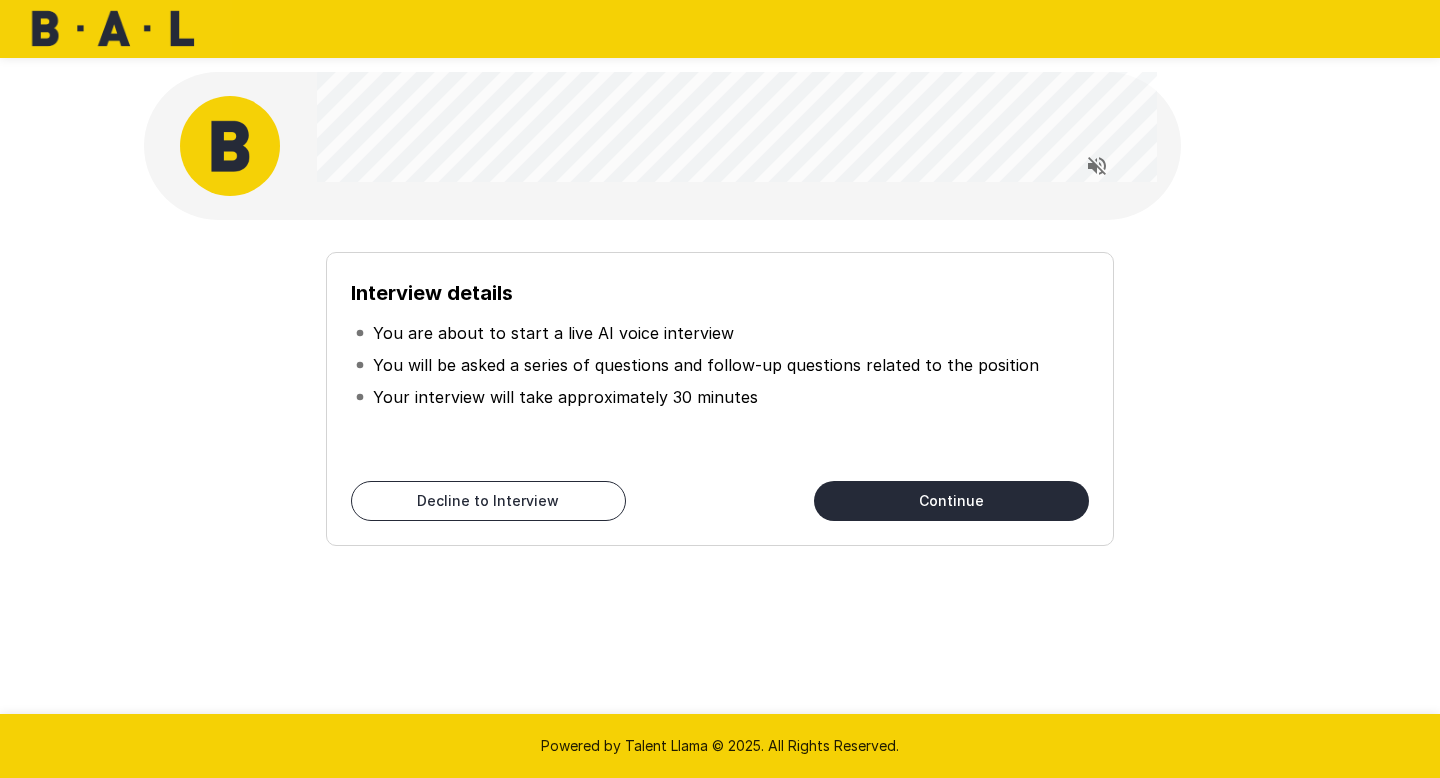 click on "Continue" at bounding box center (951, 501) 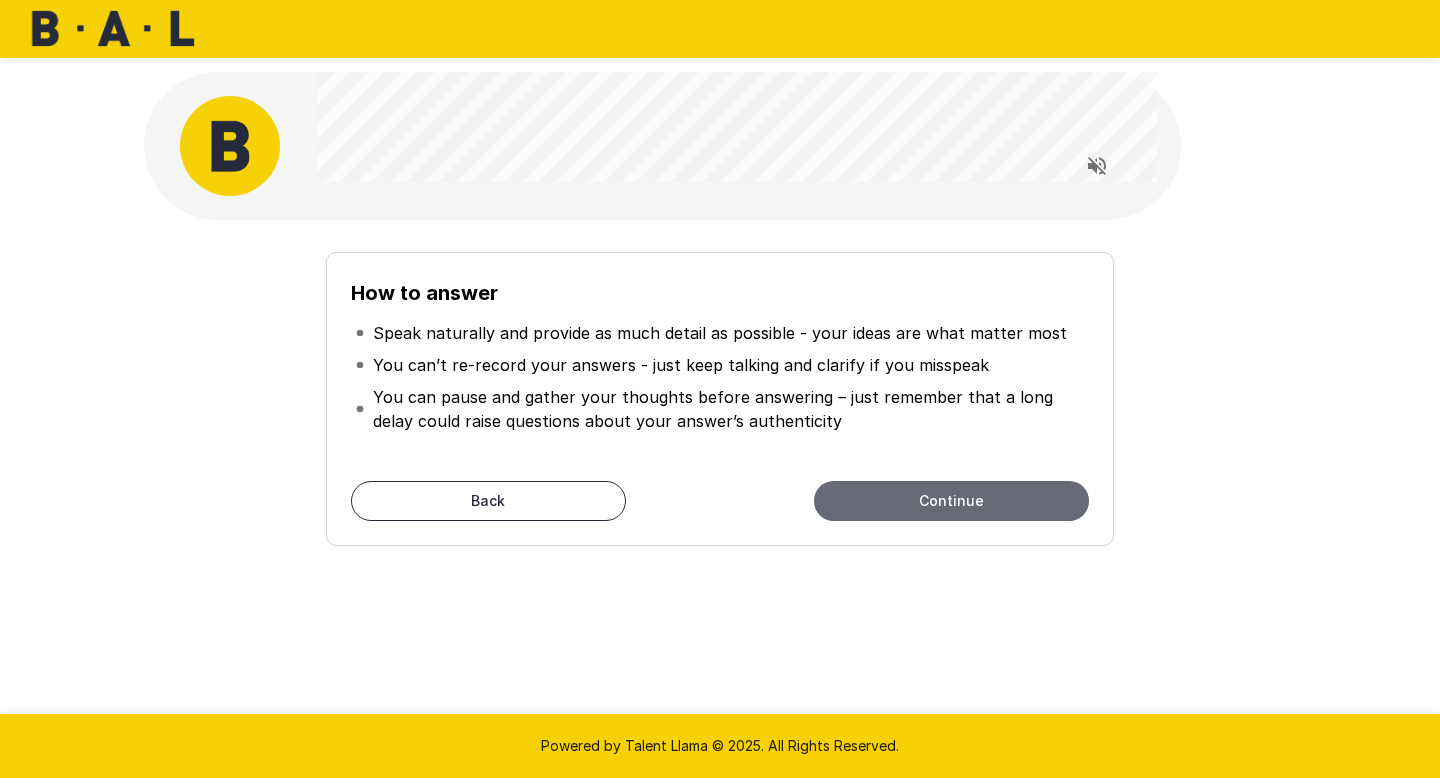 click on "Continue" at bounding box center (951, 501) 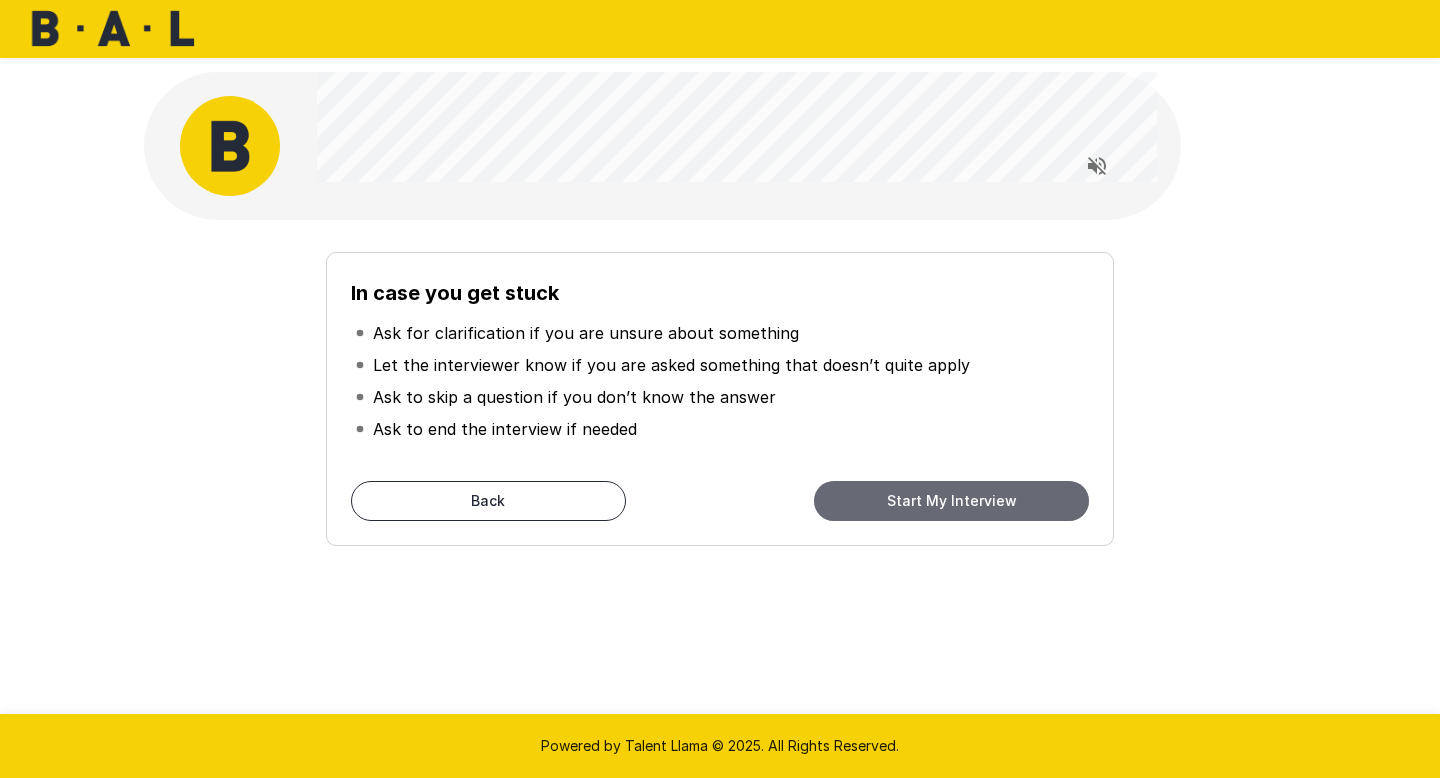 click on "Start My Interview" at bounding box center [951, 501] 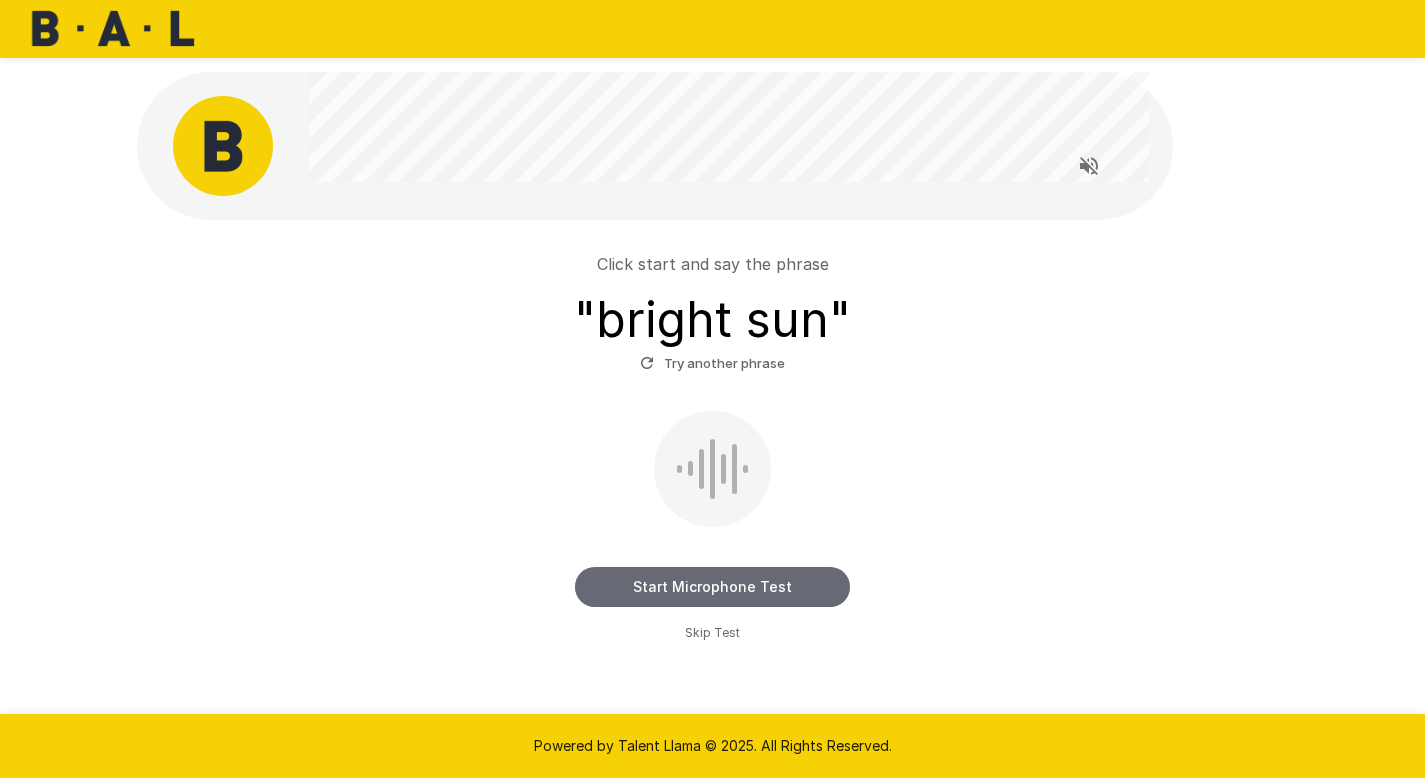 click on "Start Microphone Test" at bounding box center [712, 587] 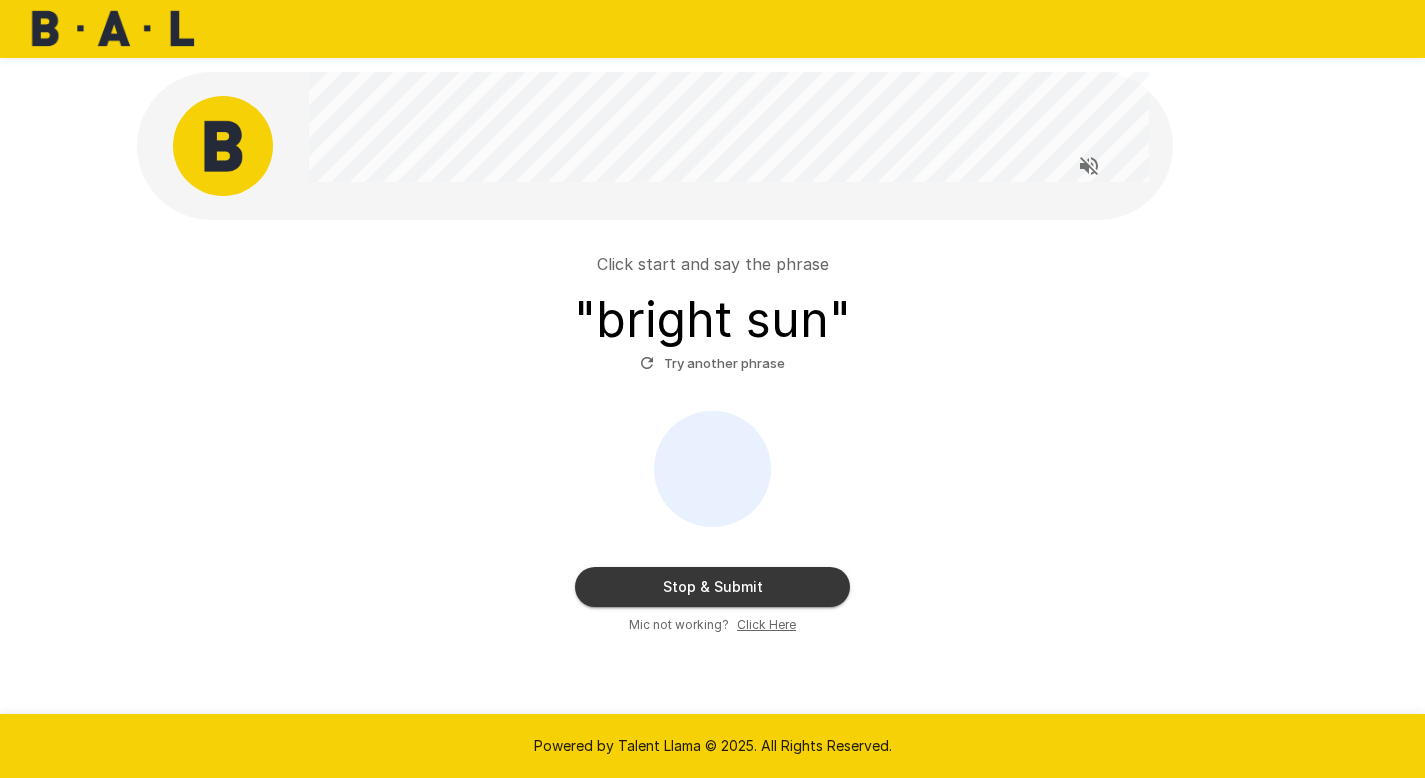 click on "Stop & Submit" at bounding box center (712, 587) 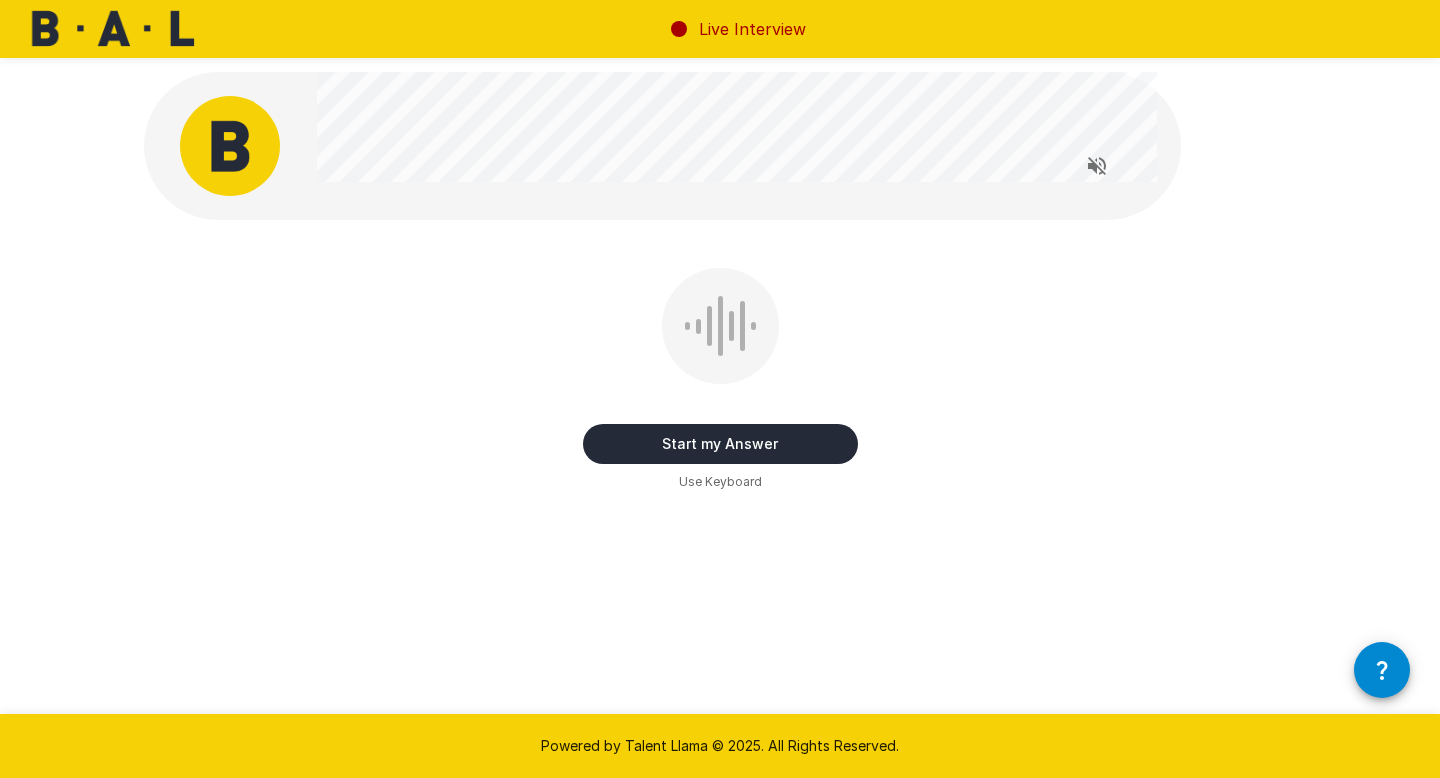 click on "Start my Answer" at bounding box center [720, 444] 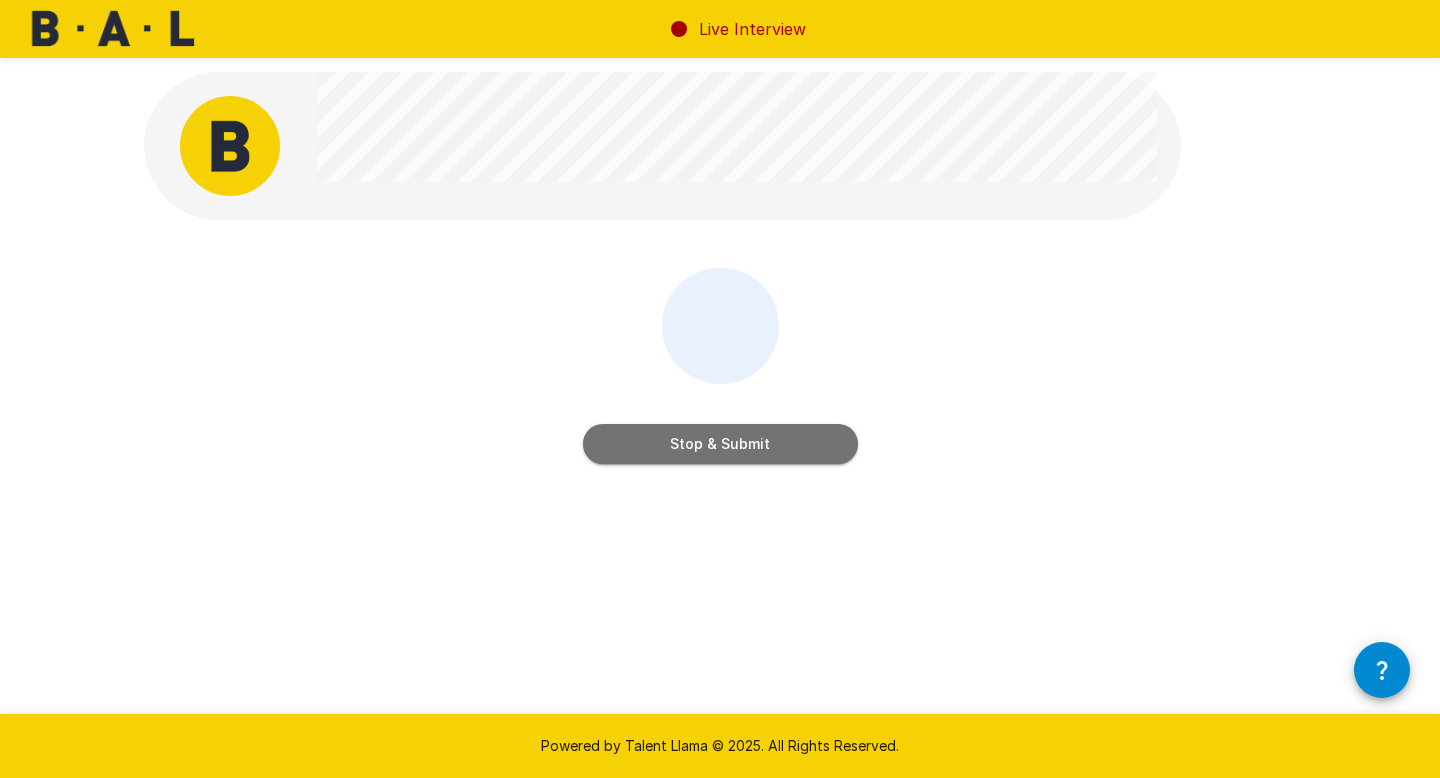 click on "Stop & Submit" at bounding box center [720, 444] 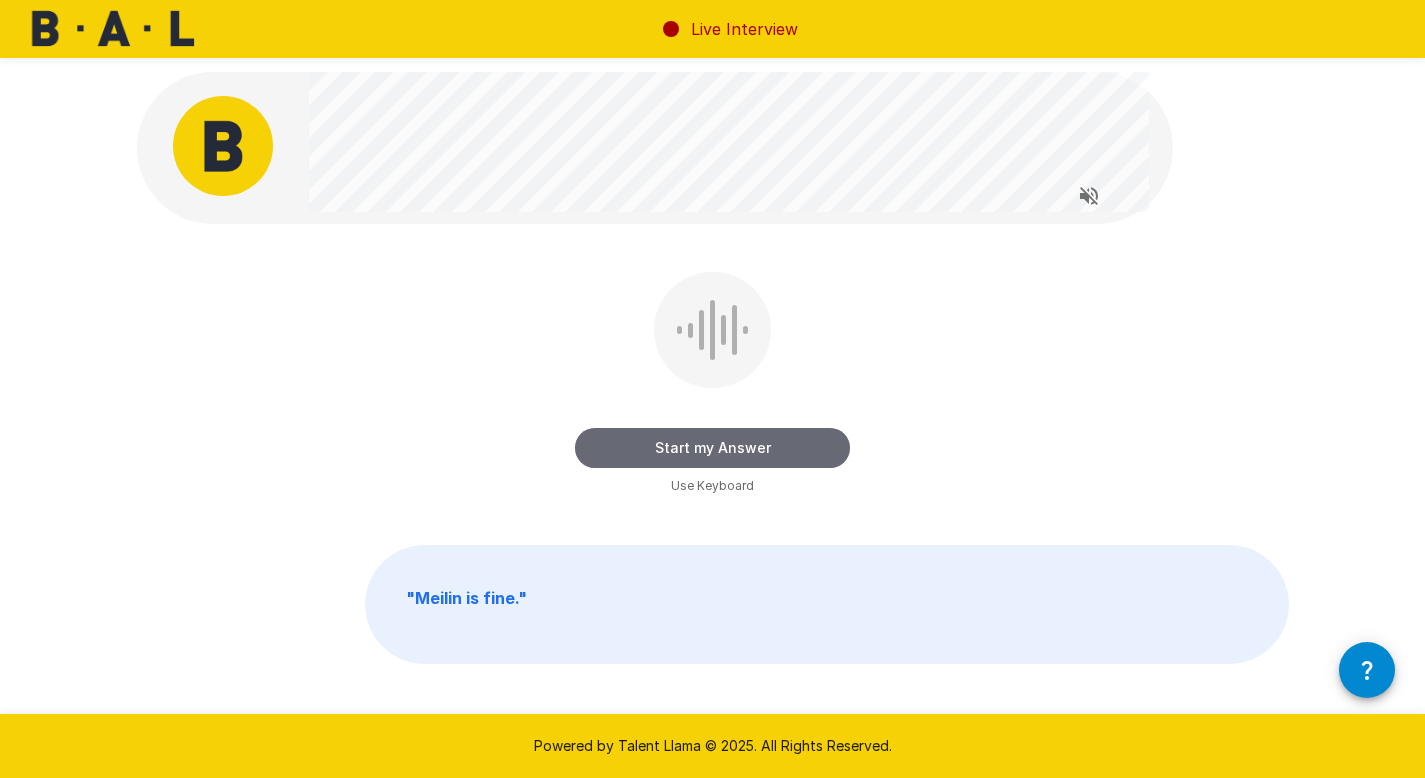 click on "Start my Answer" at bounding box center (712, 448) 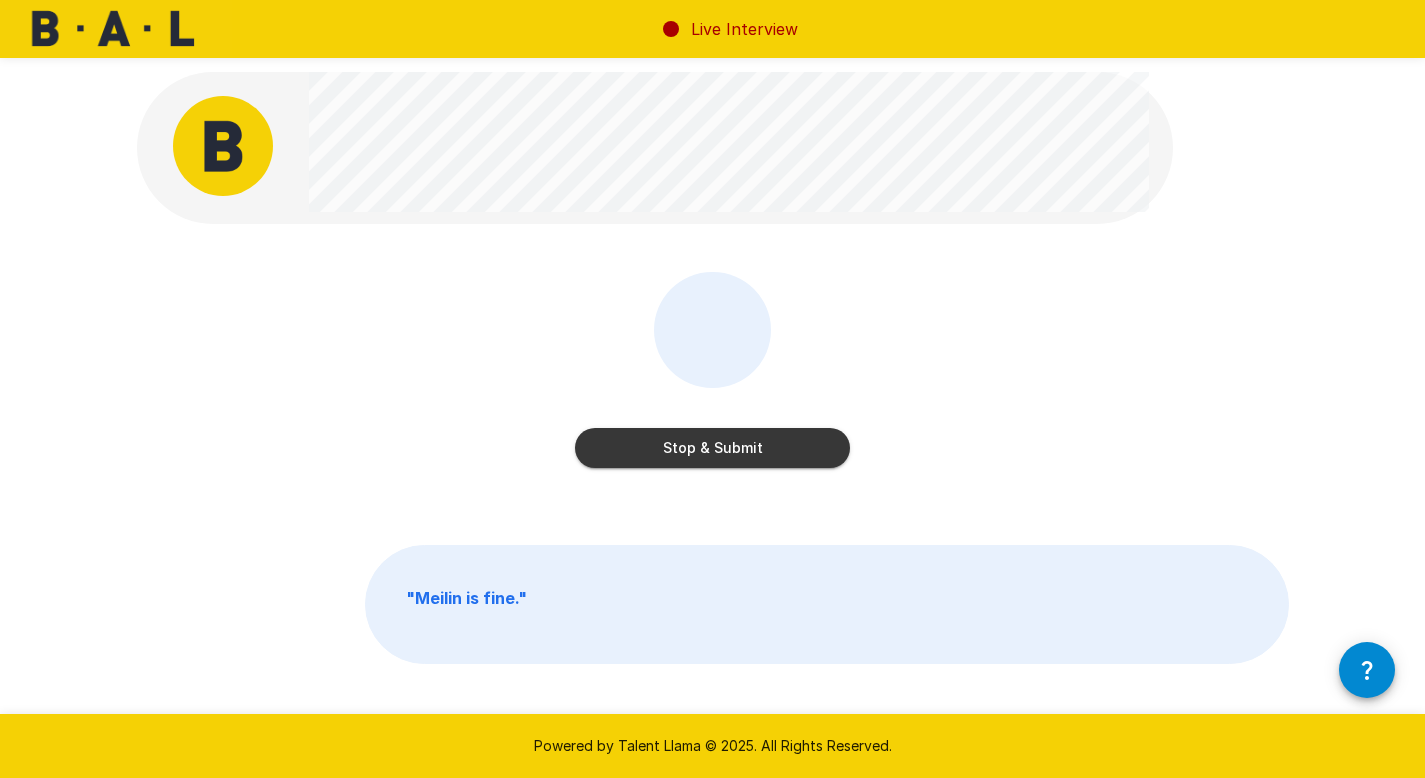 click on "Stop & Submit" at bounding box center [712, 448] 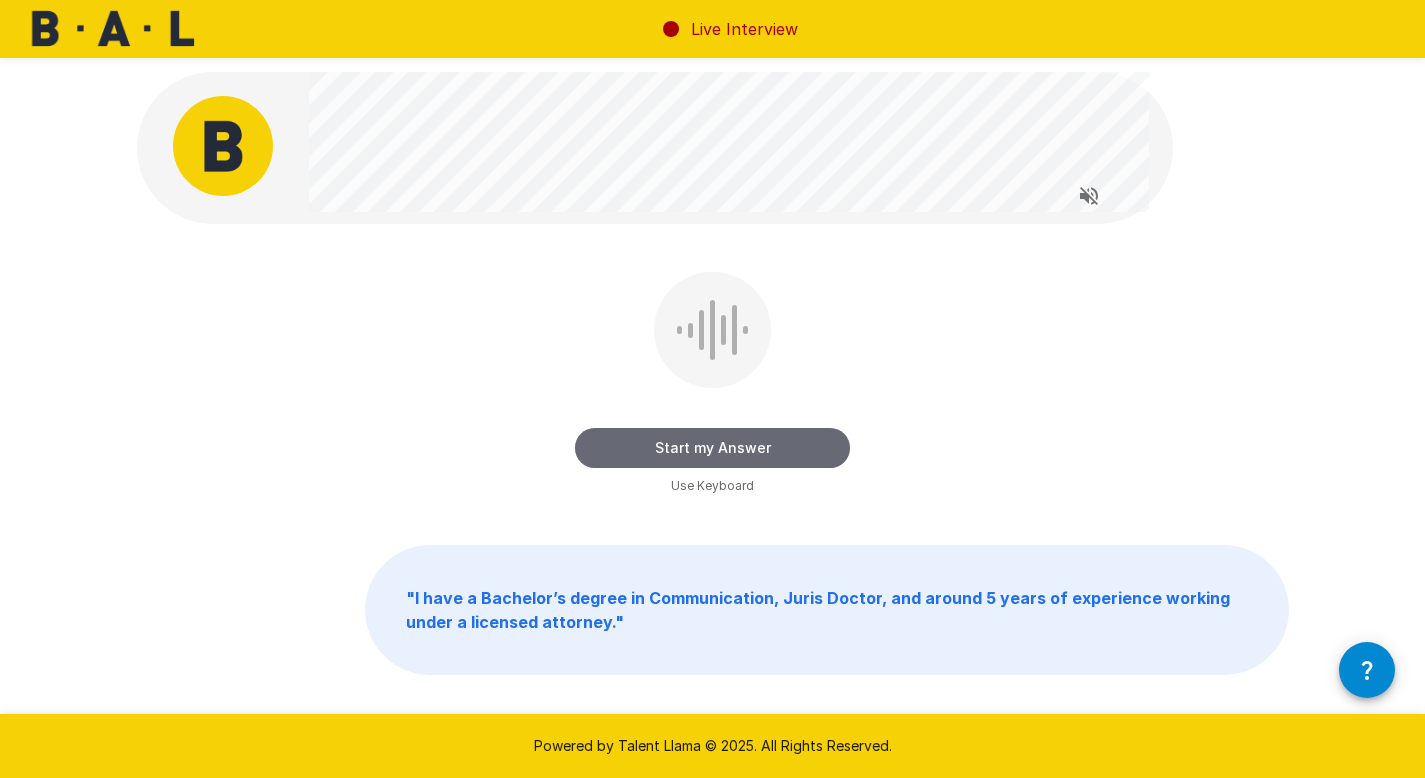 click on "Start my Answer" at bounding box center [712, 448] 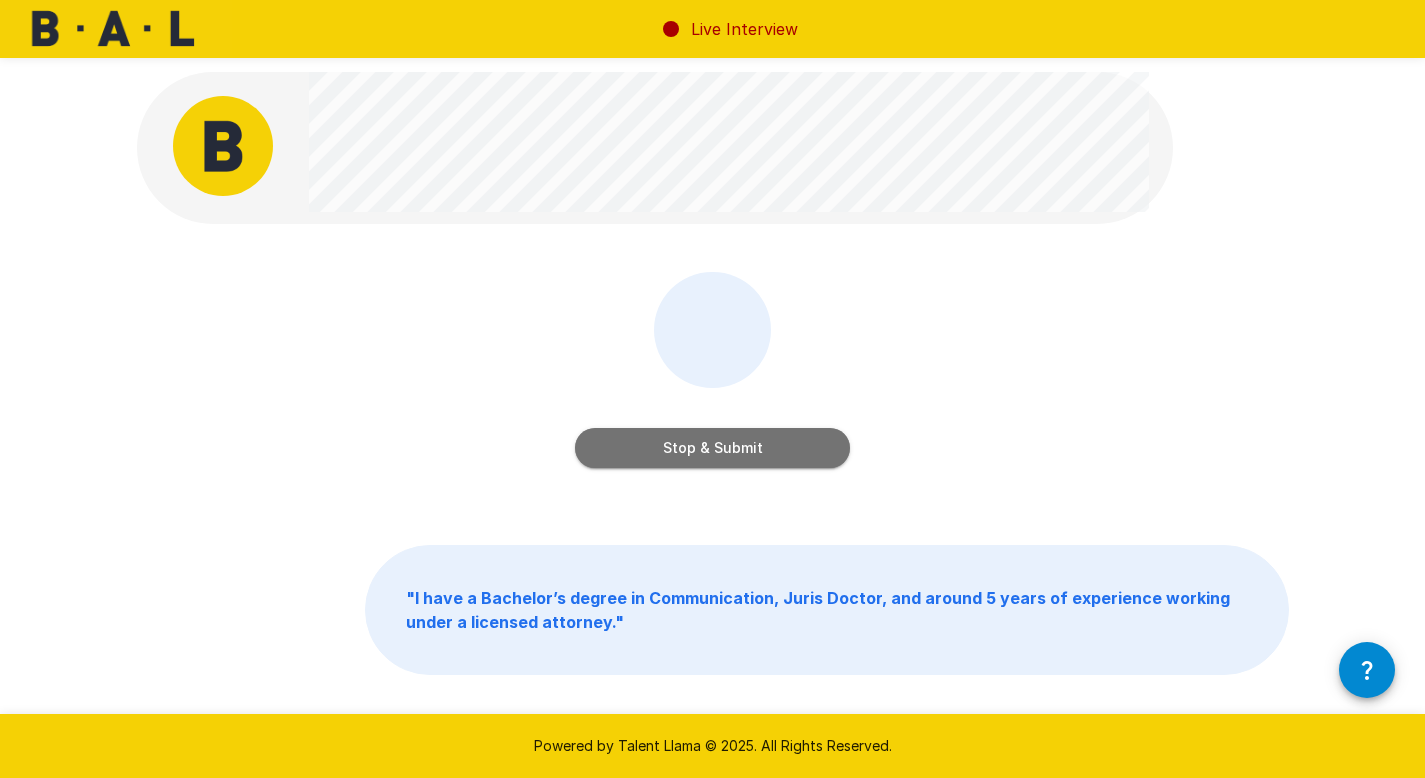 click on "Stop & Submit" at bounding box center (712, 448) 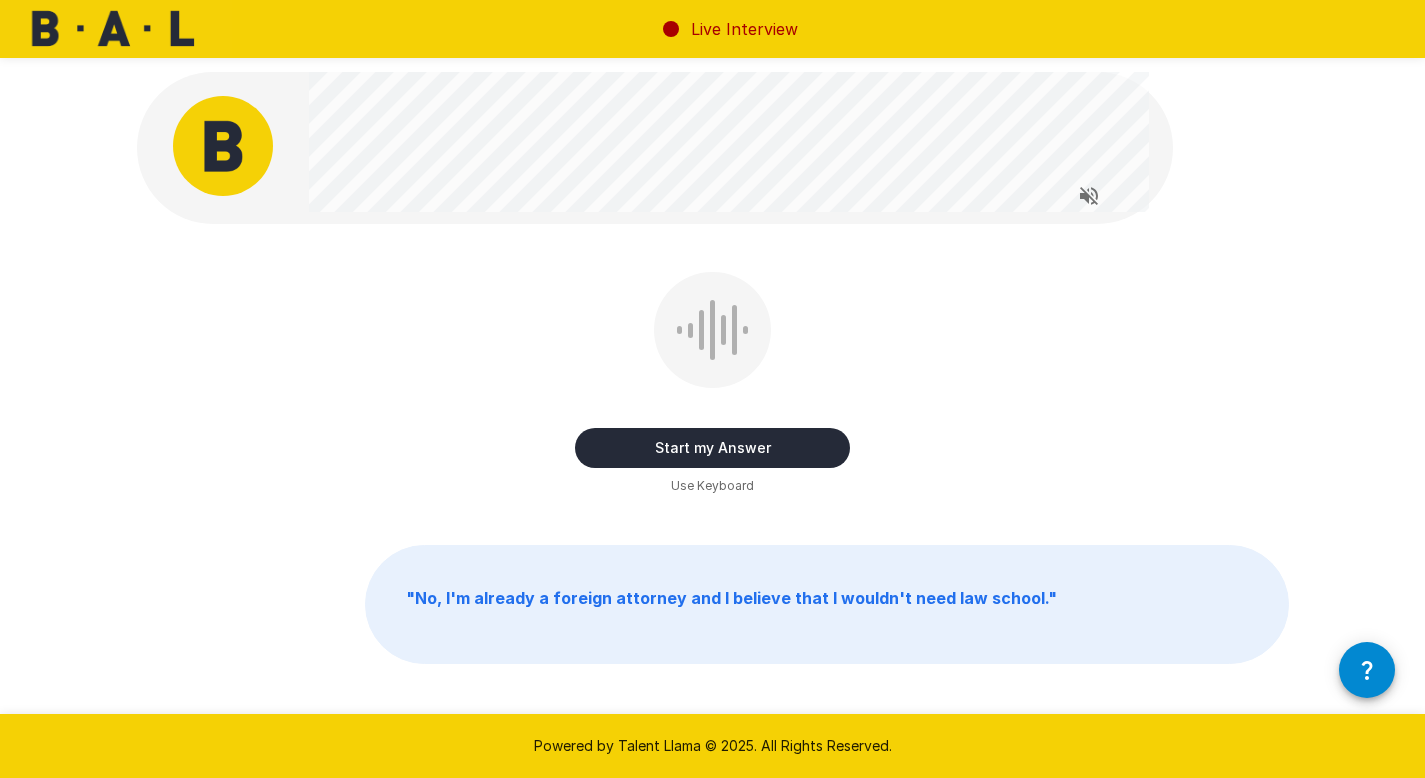 click on "Start my Answer" at bounding box center [712, 448] 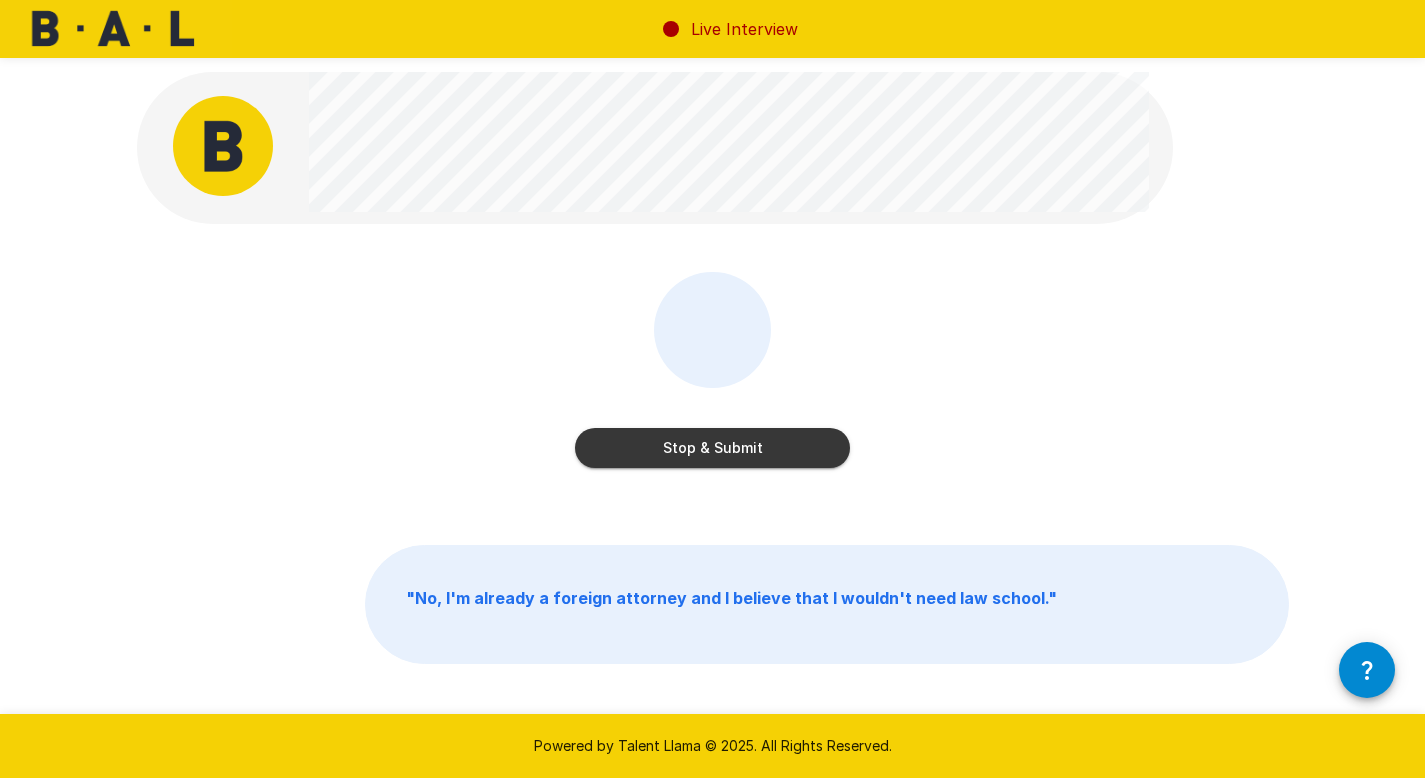 click on "Stop & Submit" at bounding box center [712, 448] 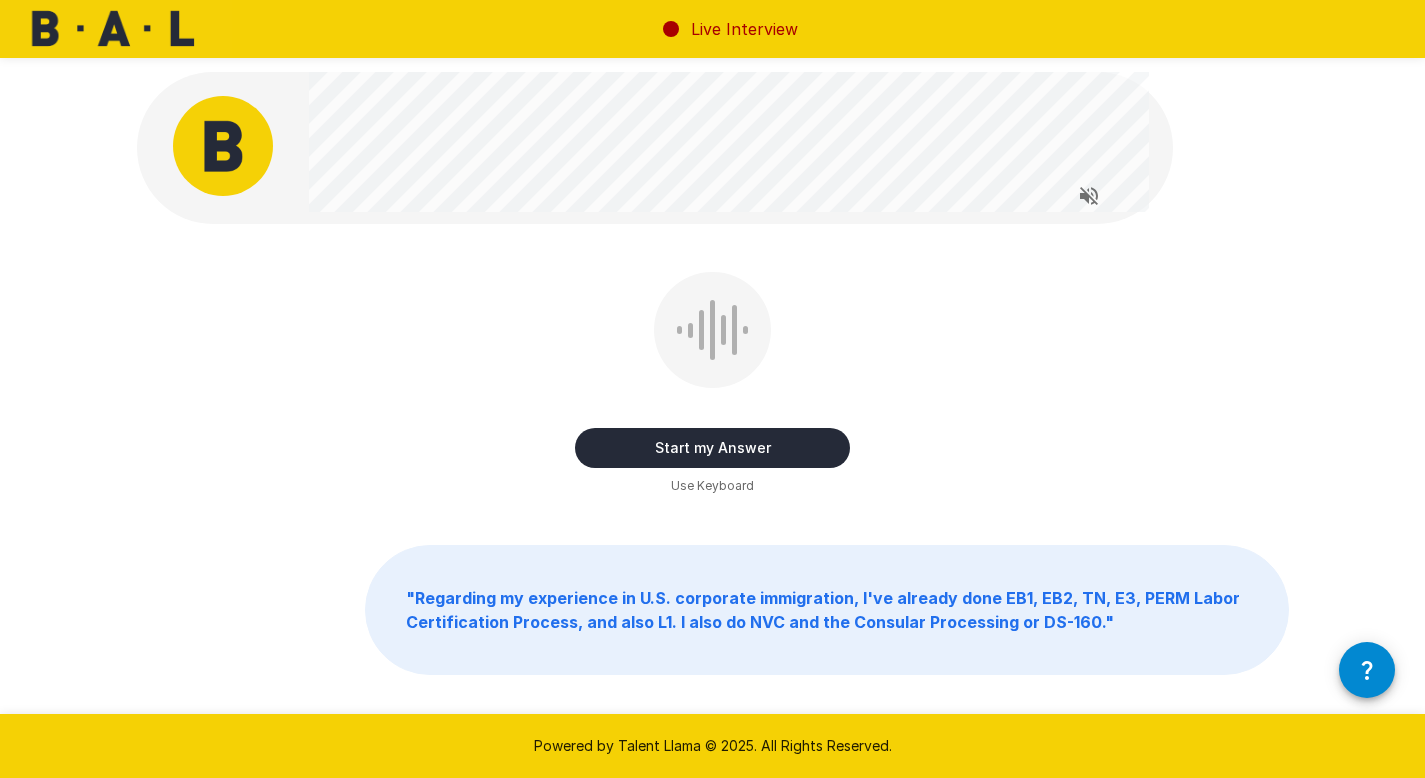 click on "Start my Answer" at bounding box center (712, 448) 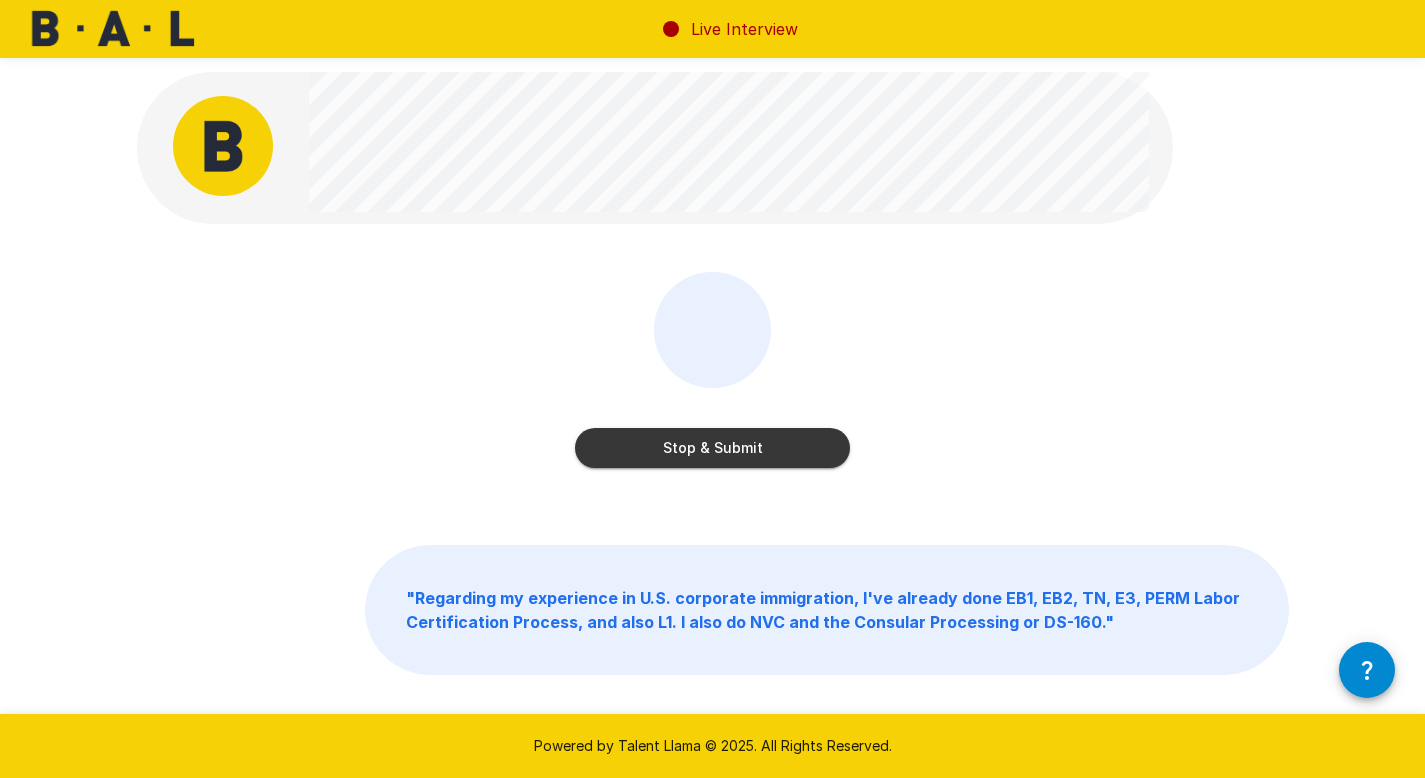 click on "Stop & Submit" at bounding box center (712, 448) 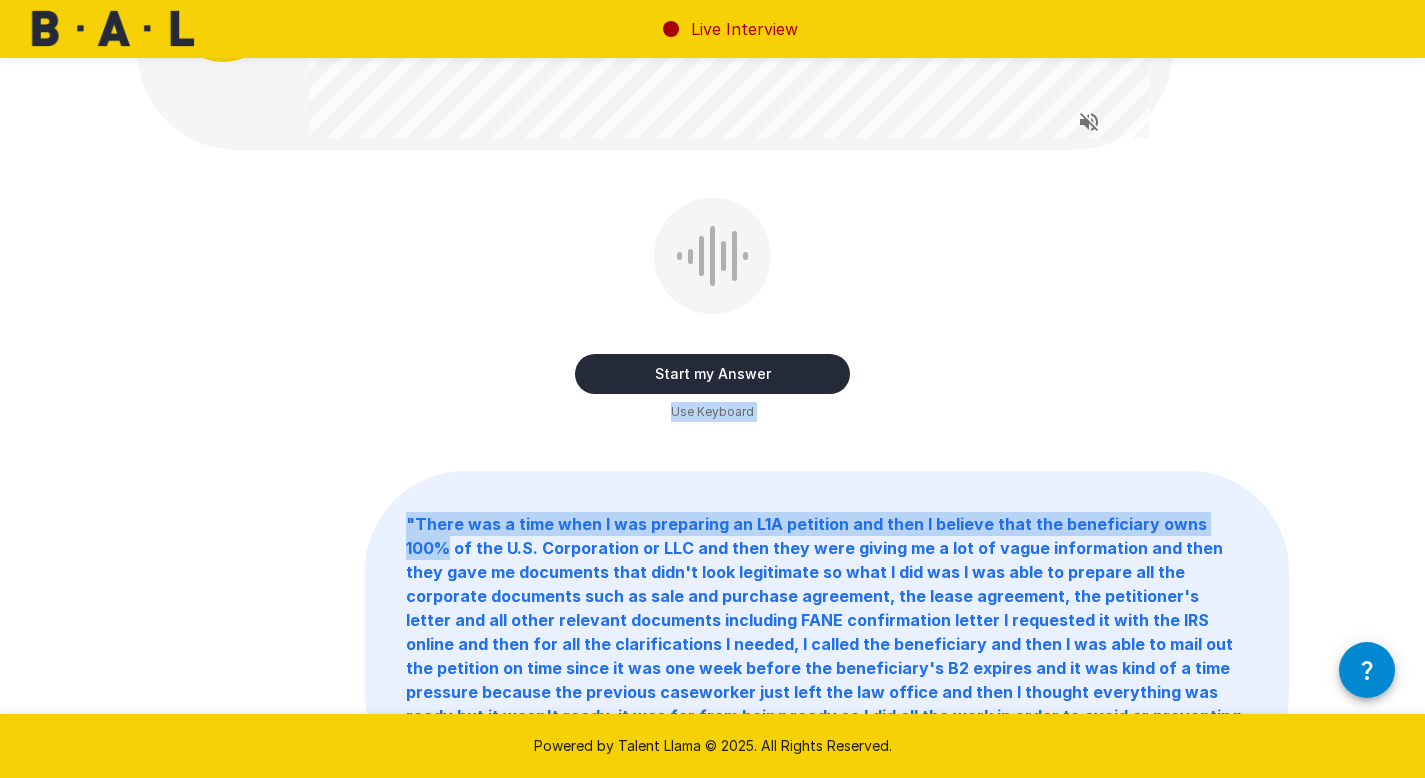 scroll, scrollTop: 175, scrollLeft: 0, axis: vertical 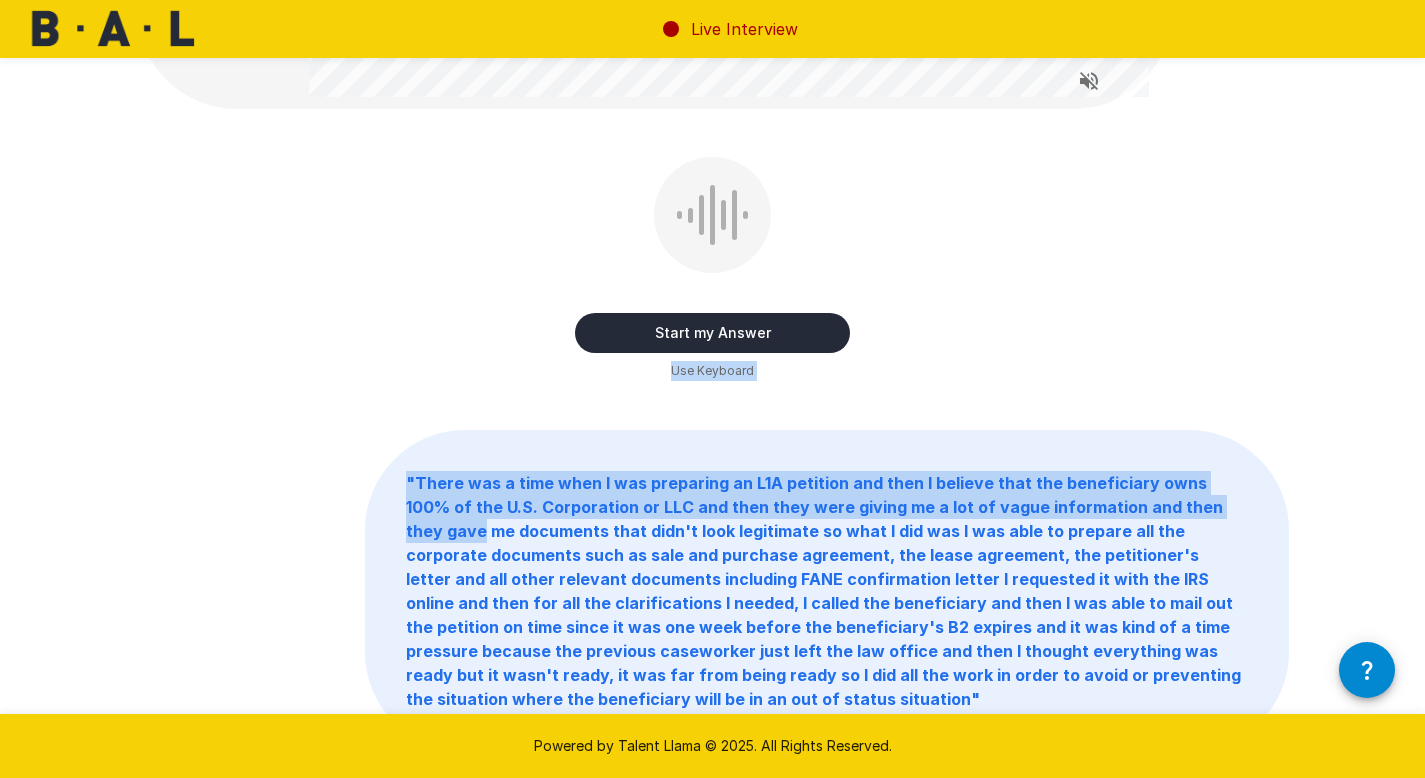 drag, startPoint x: 1439, startPoint y: 373, endPoint x: 1439, endPoint y: 503, distance: 130 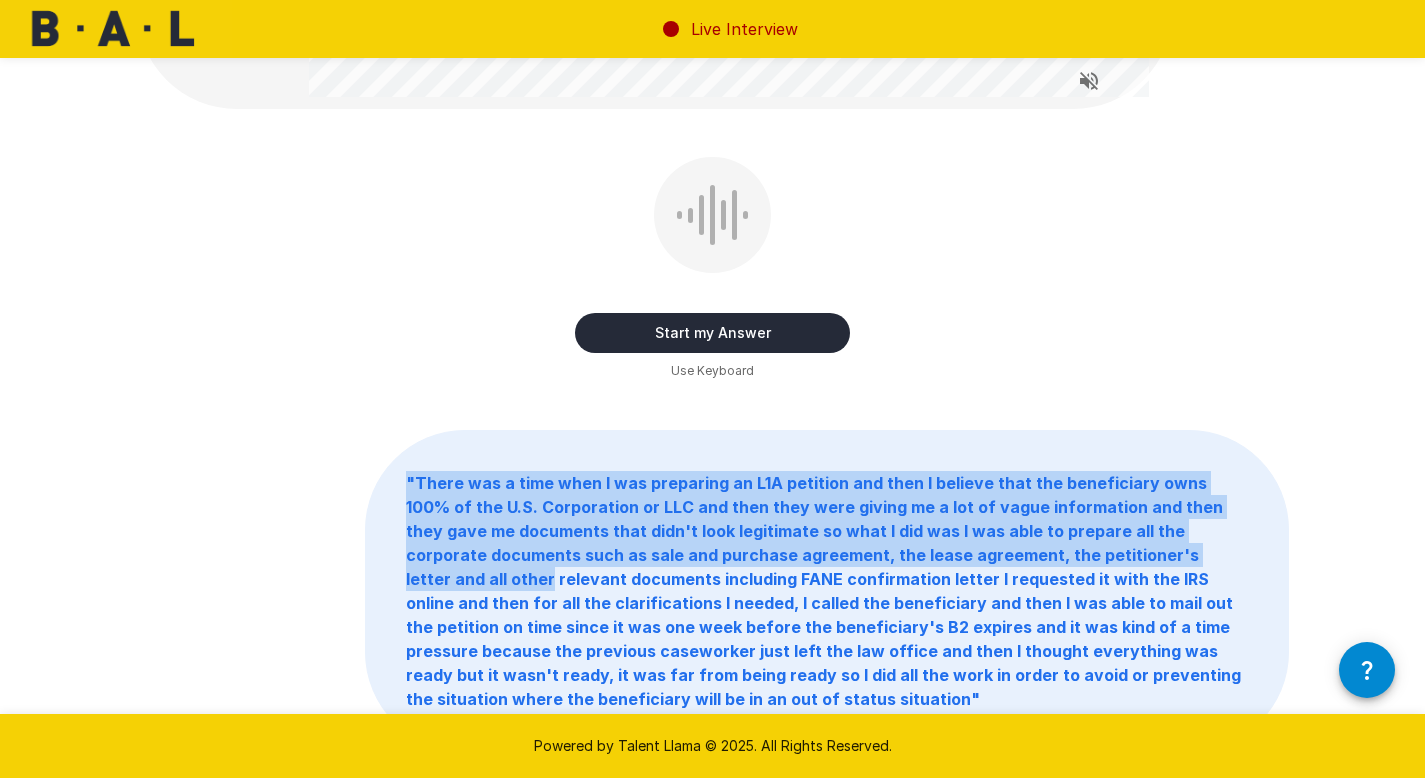 drag, startPoint x: 1403, startPoint y: 418, endPoint x: 1383, endPoint y: 563, distance: 146.37282 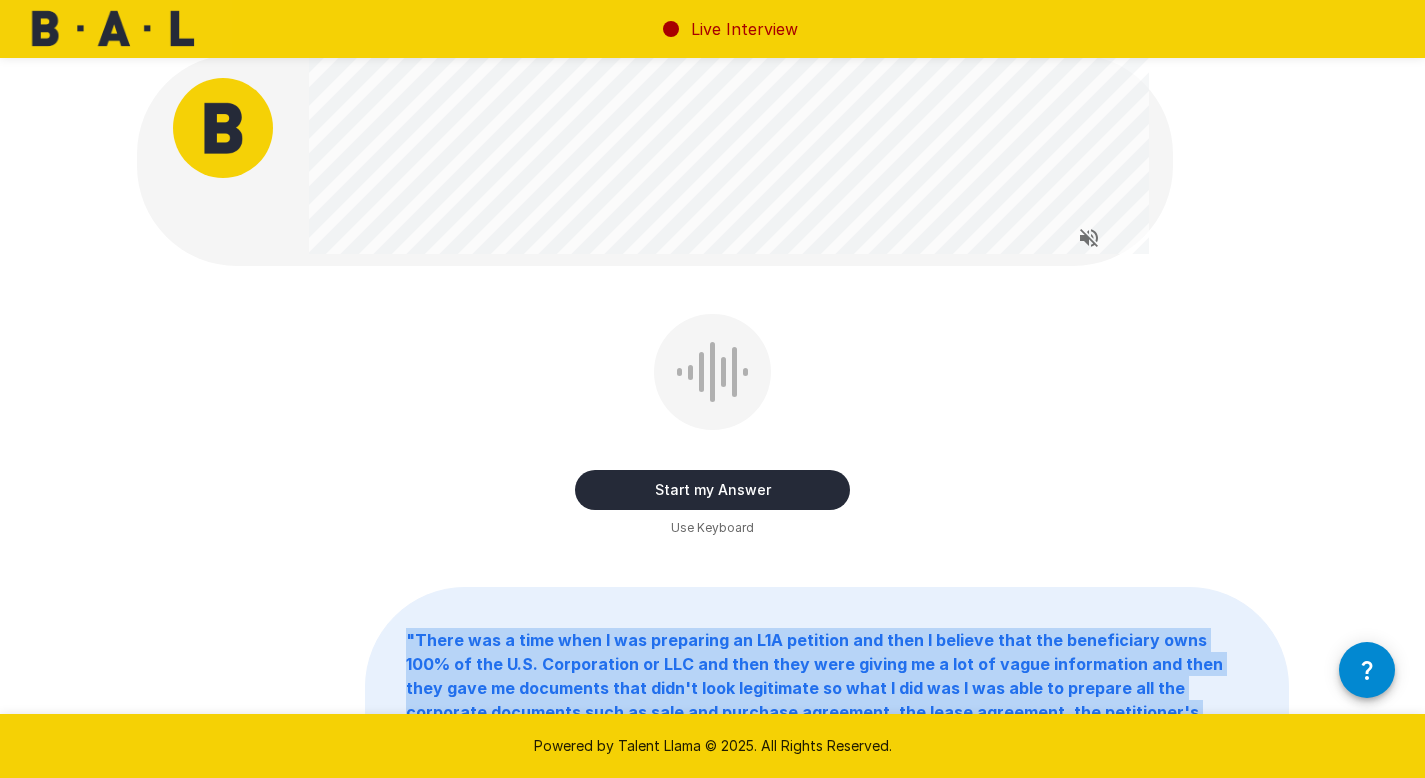 scroll, scrollTop: 0, scrollLeft: 0, axis: both 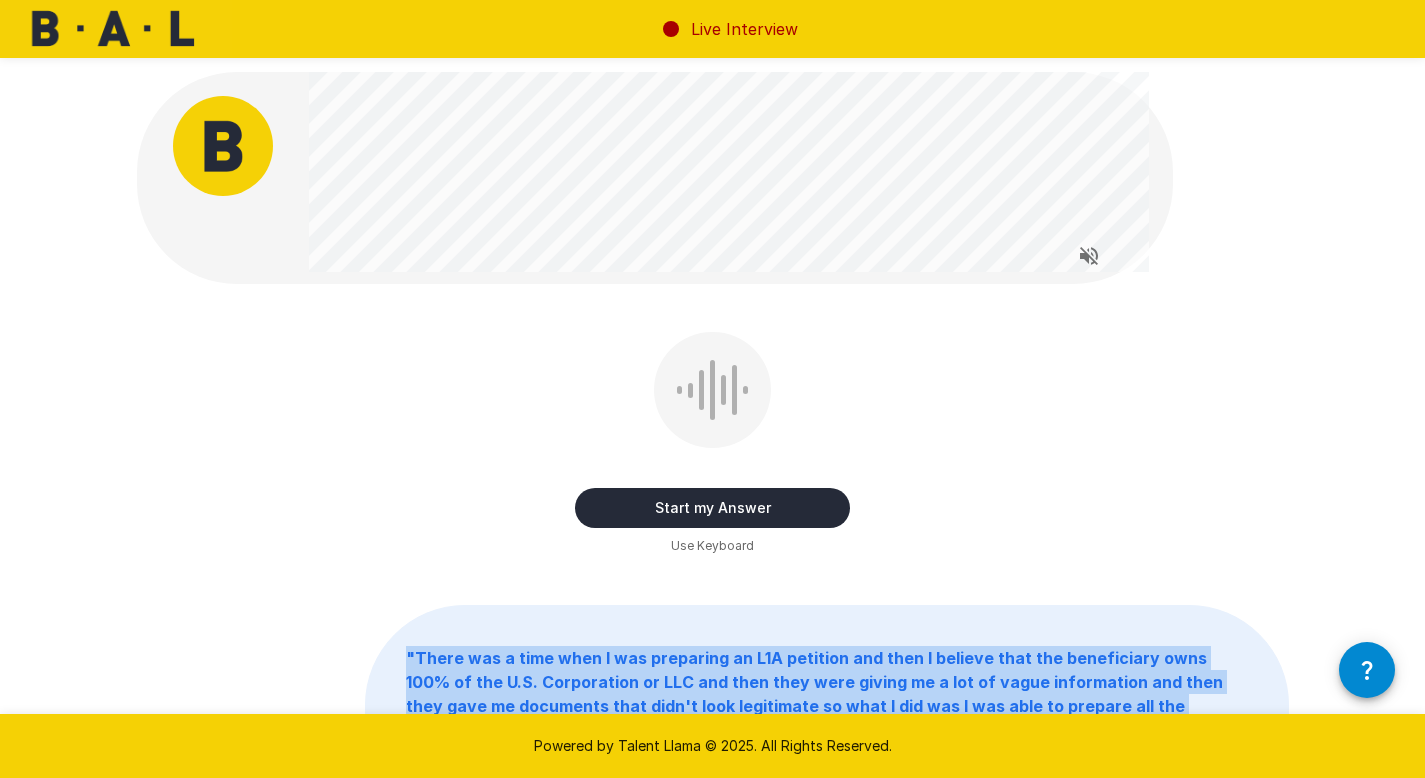 click on "Start my Answer" at bounding box center [712, 508] 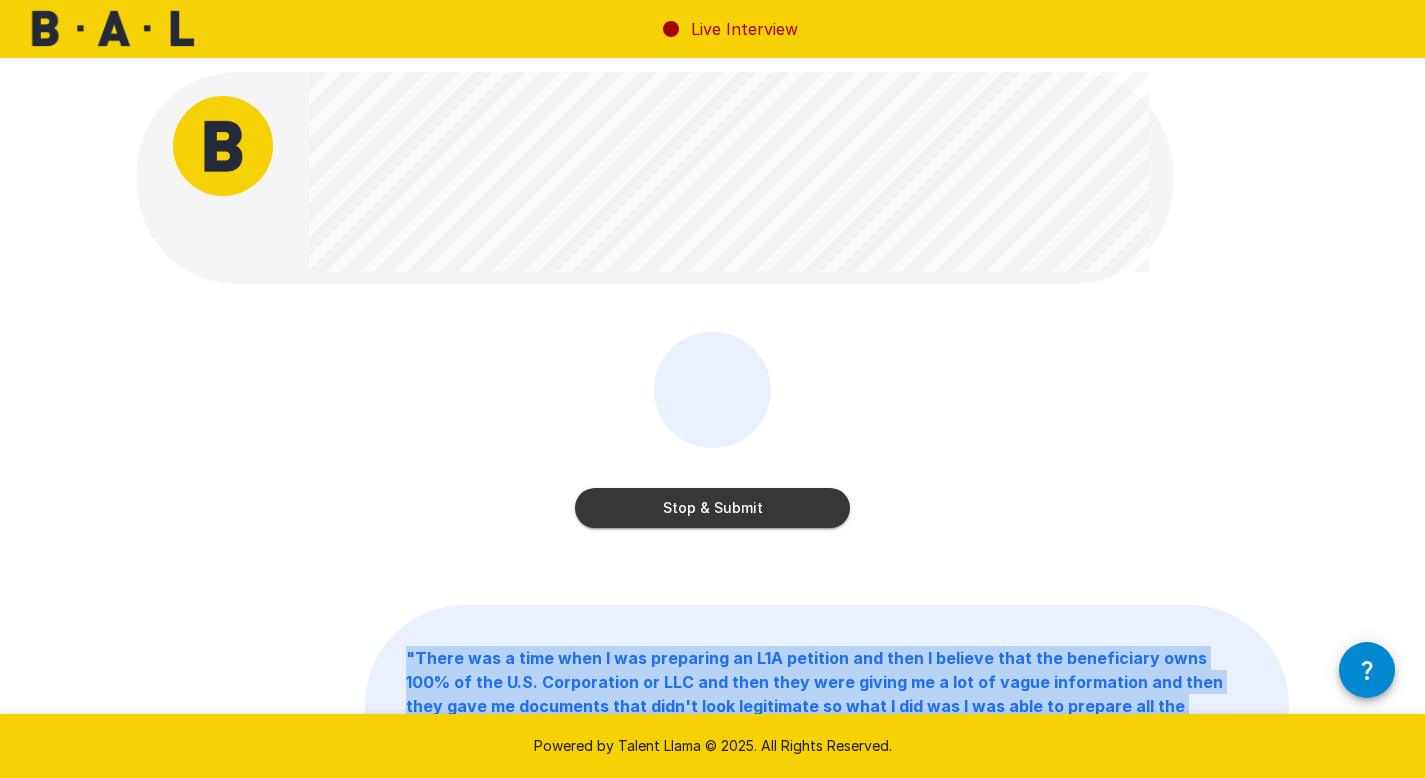 click on "Stop & Submit" at bounding box center (712, 508) 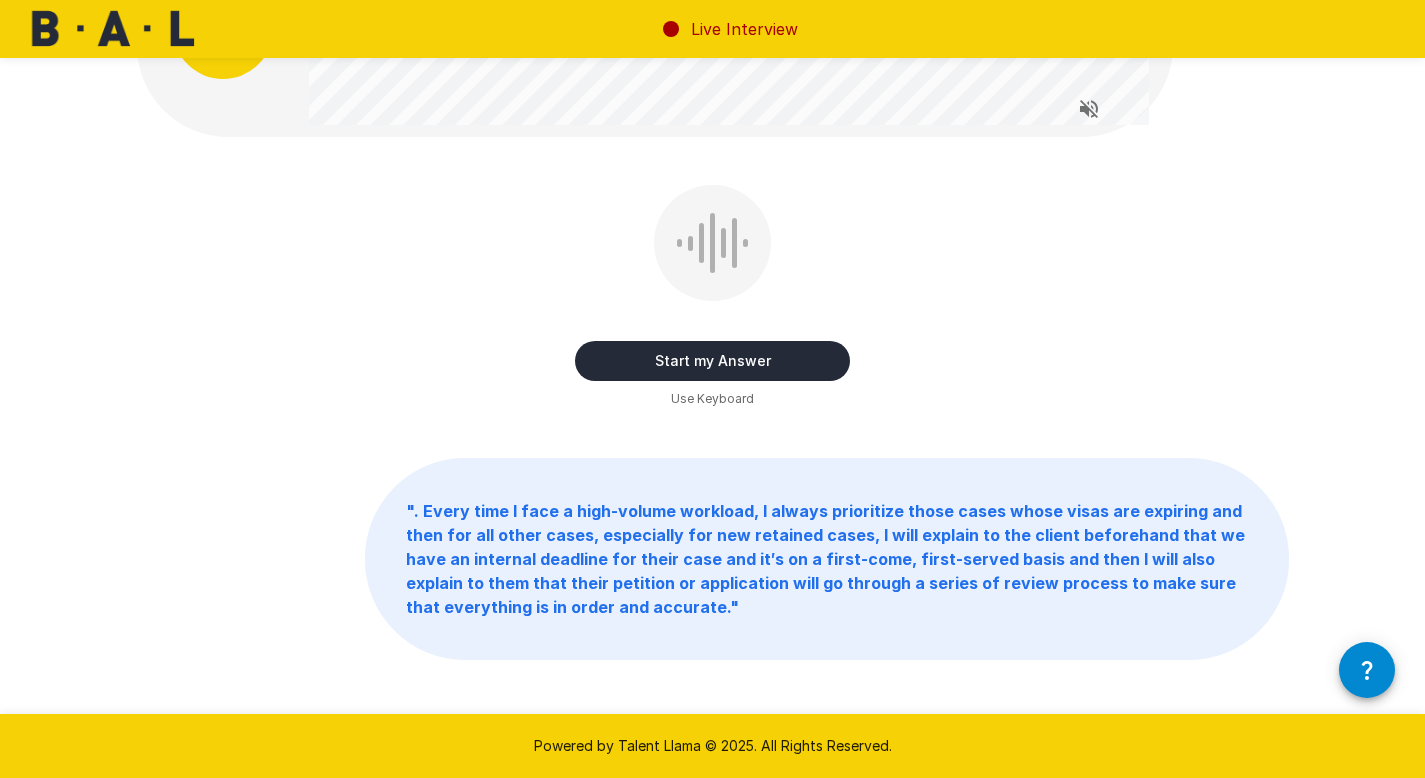 scroll, scrollTop: 118, scrollLeft: 0, axis: vertical 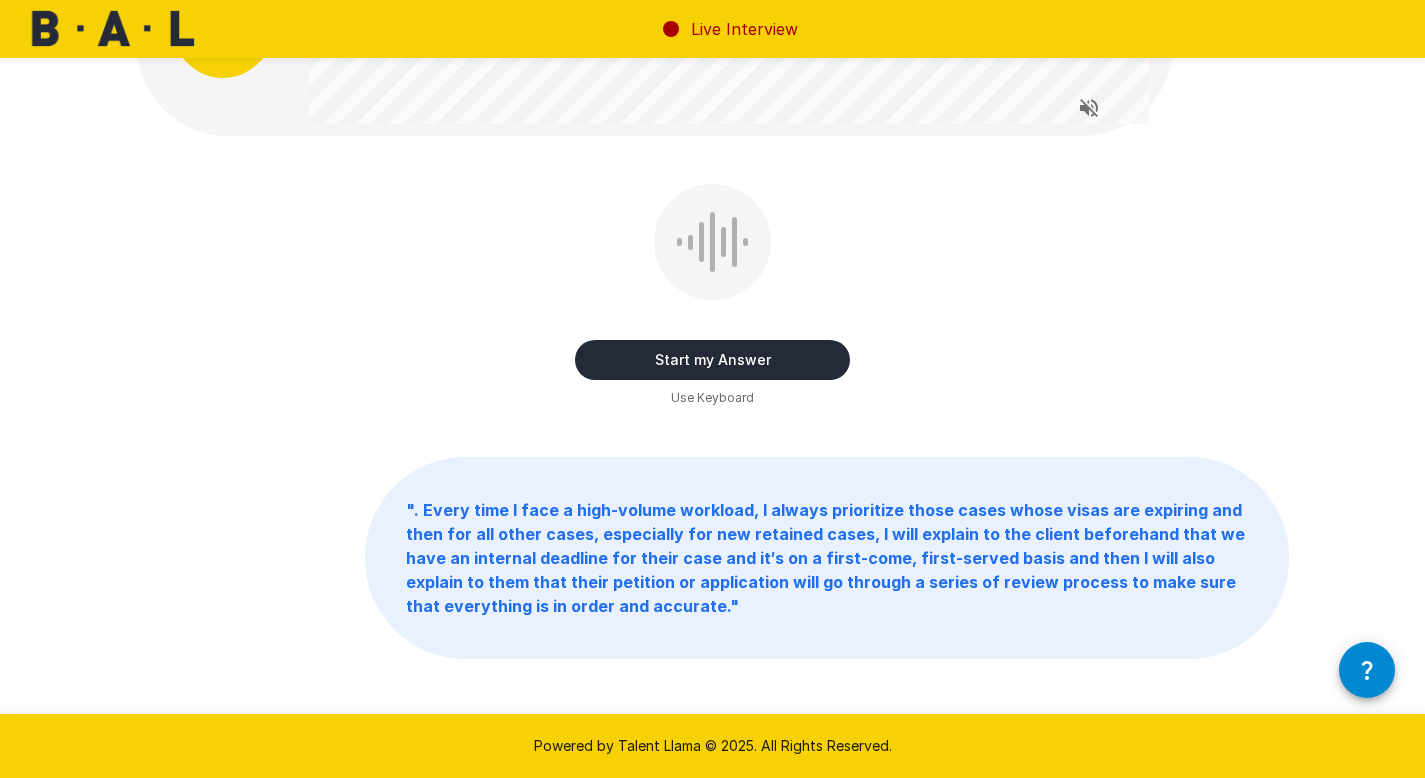 drag, startPoint x: 1439, startPoint y: 239, endPoint x: 1428, endPoint y: 338, distance: 99.60924 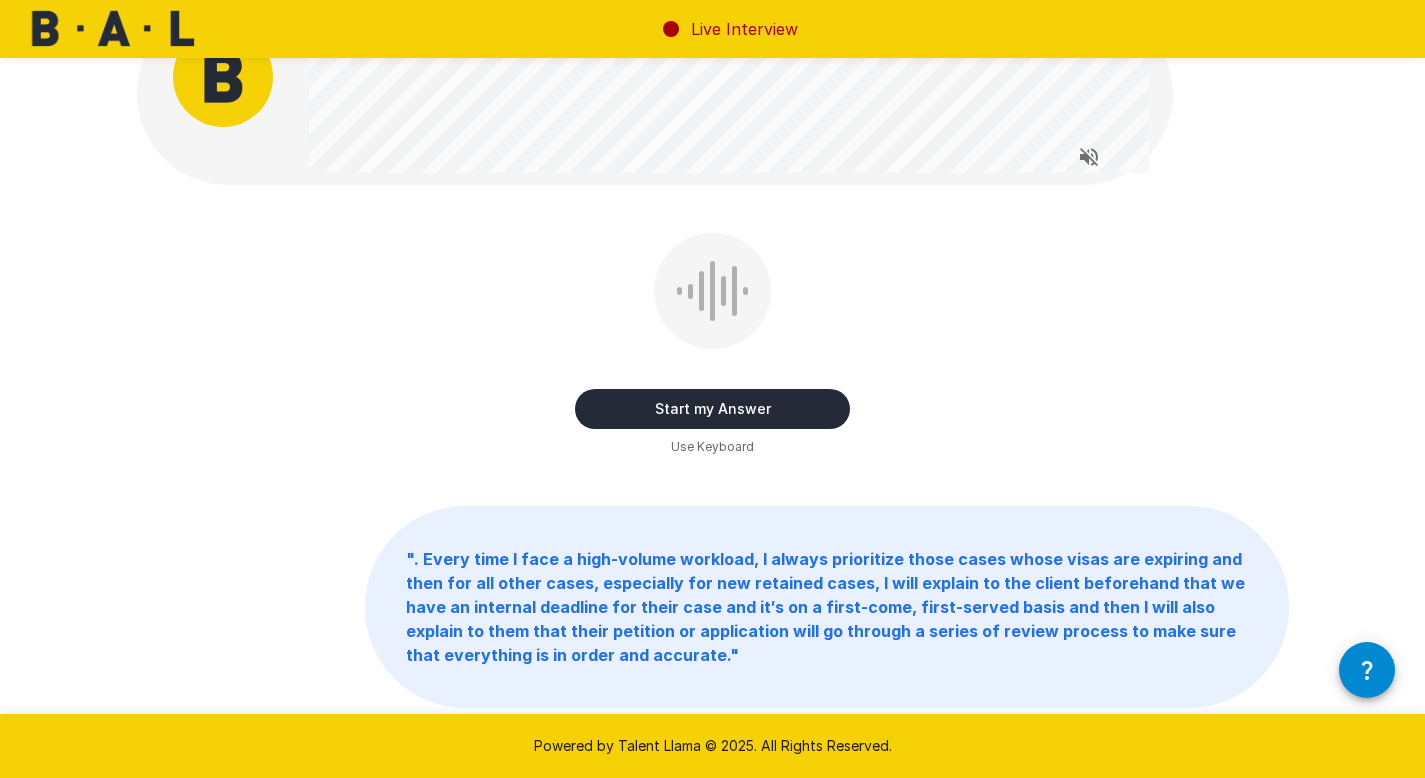 drag, startPoint x: 1439, startPoint y: 328, endPoint x: 1436, endPoint y: 290, distance: 38.118237 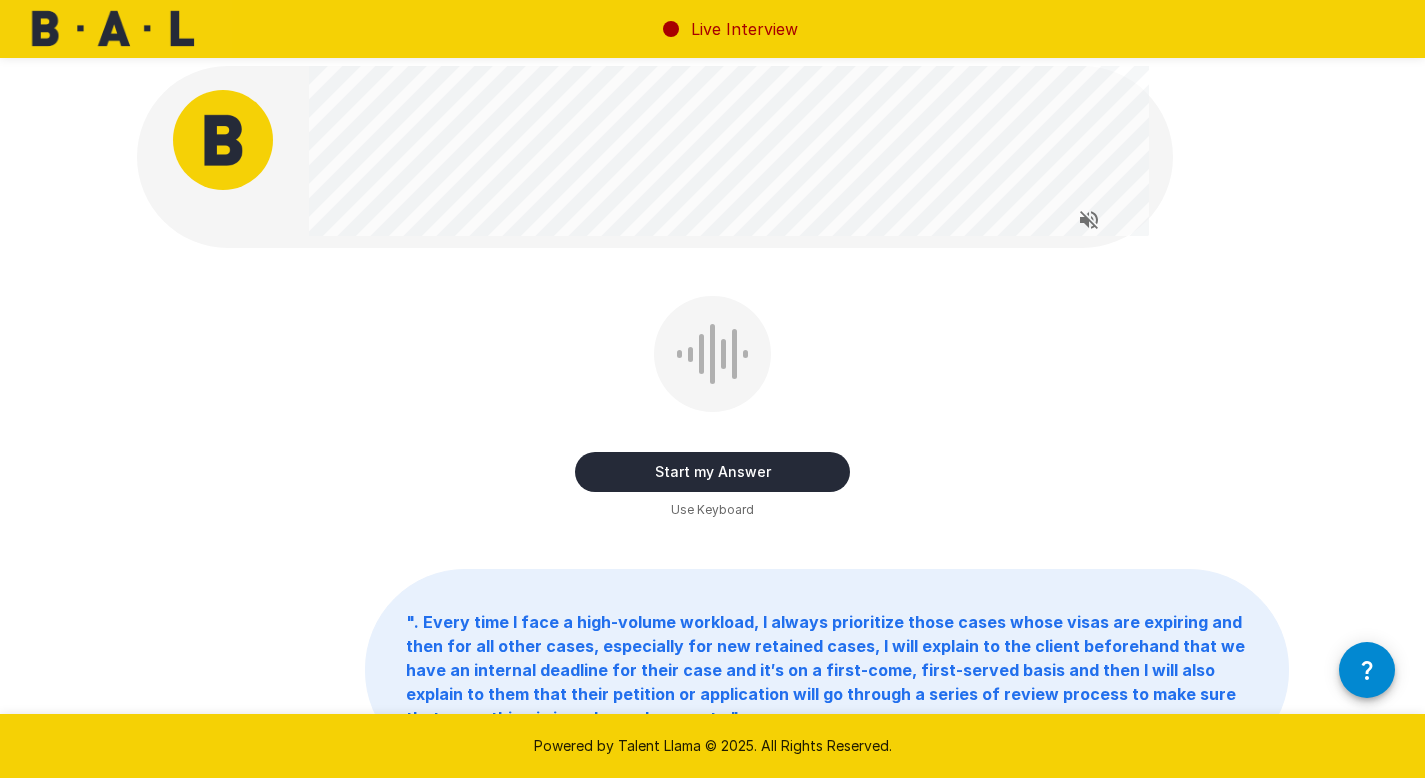 drag, startPoint x: 1439, startPoint y: 323, endPoint x: 1429, endPoint y: 271, distance: 52.95281 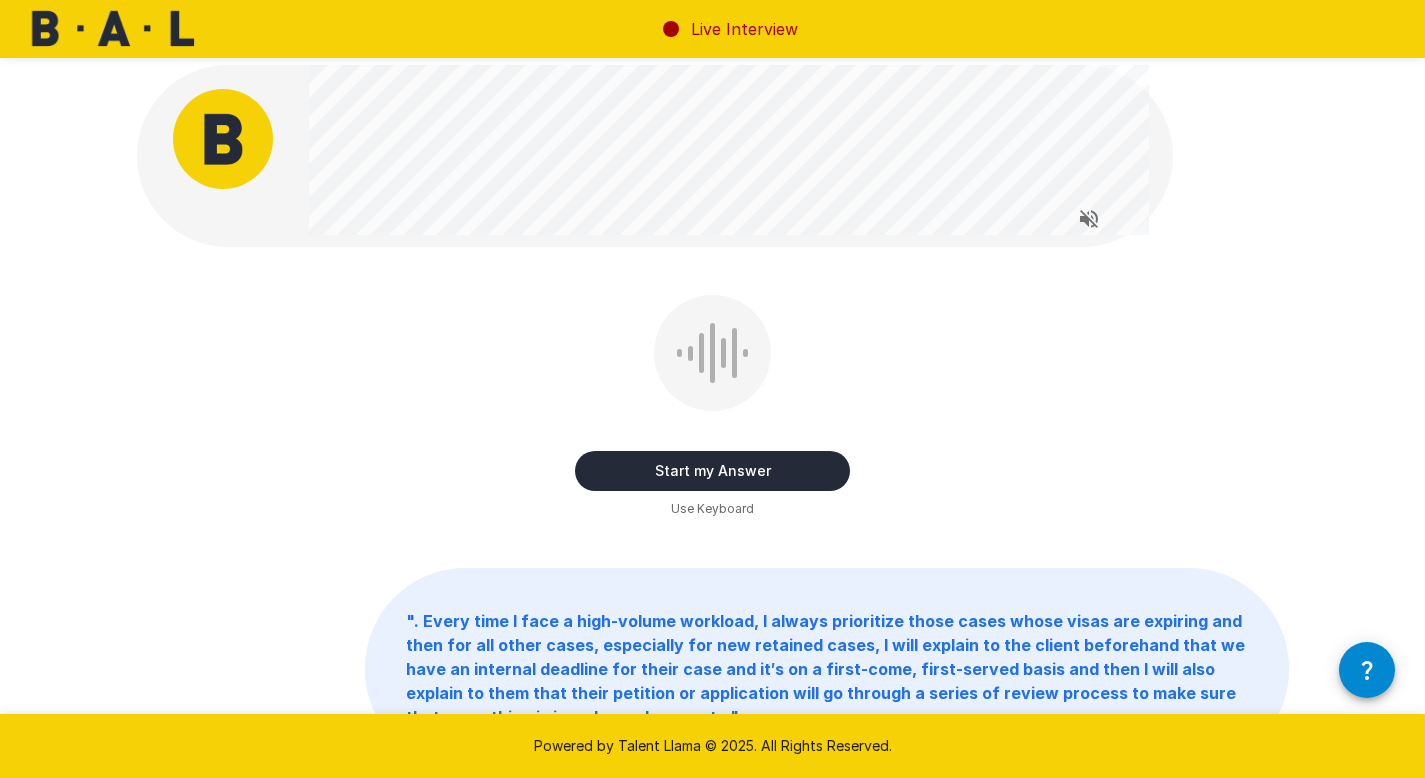 click on "Start my Answer" at bounding box center (712, 471) 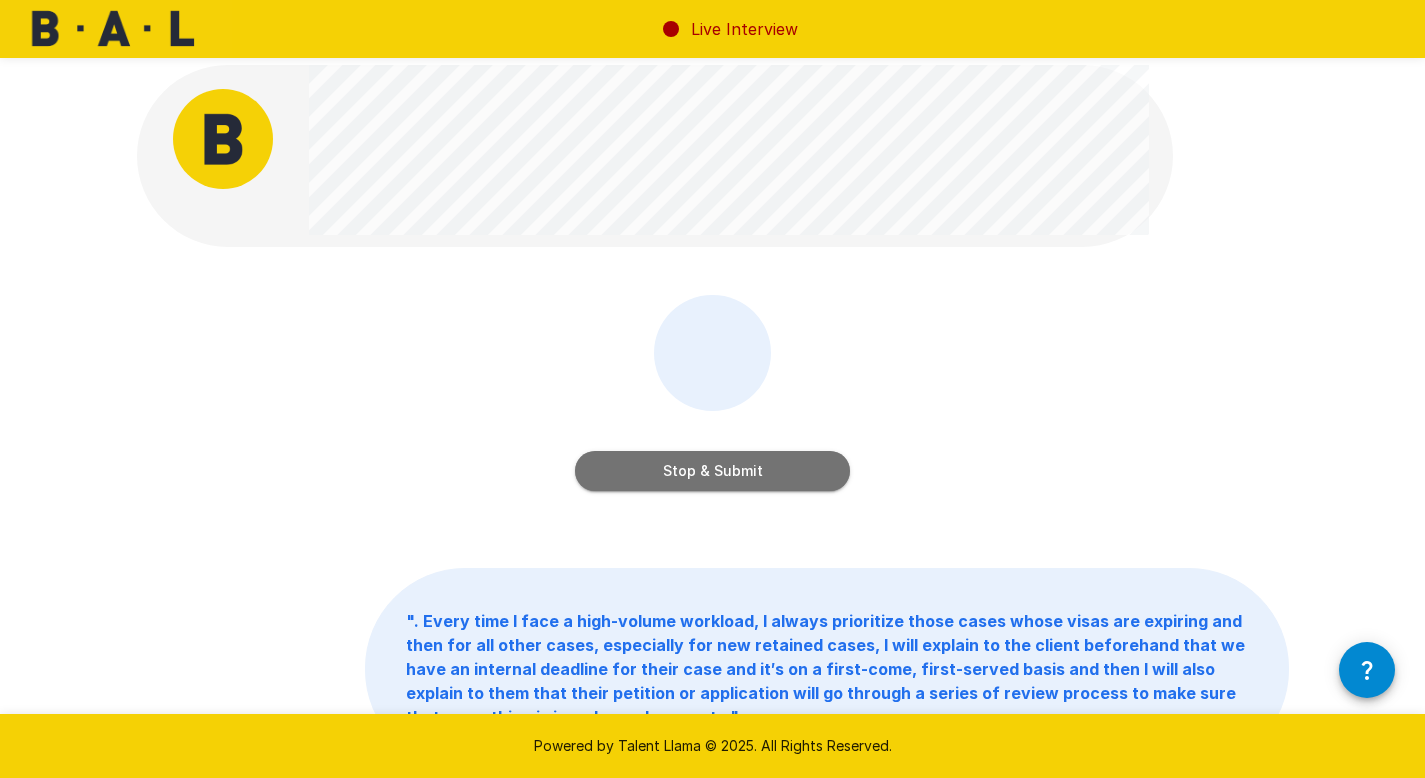 click on "Stop & Submit" at bounding box center [712, 471] 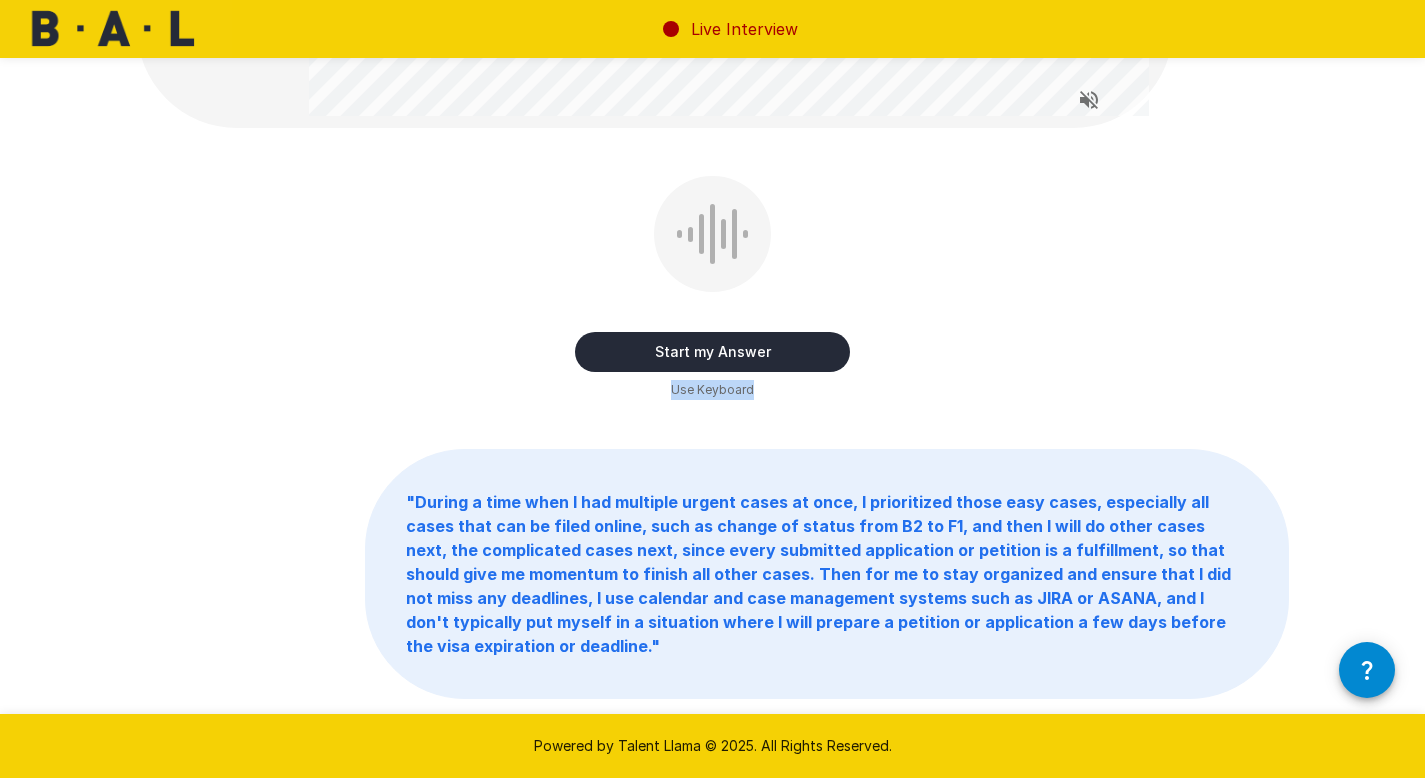 drag, startPoint x: 1439, startPoint y: 329, endPoint x: 1431, endPoint y: 452, distance: 123.25989 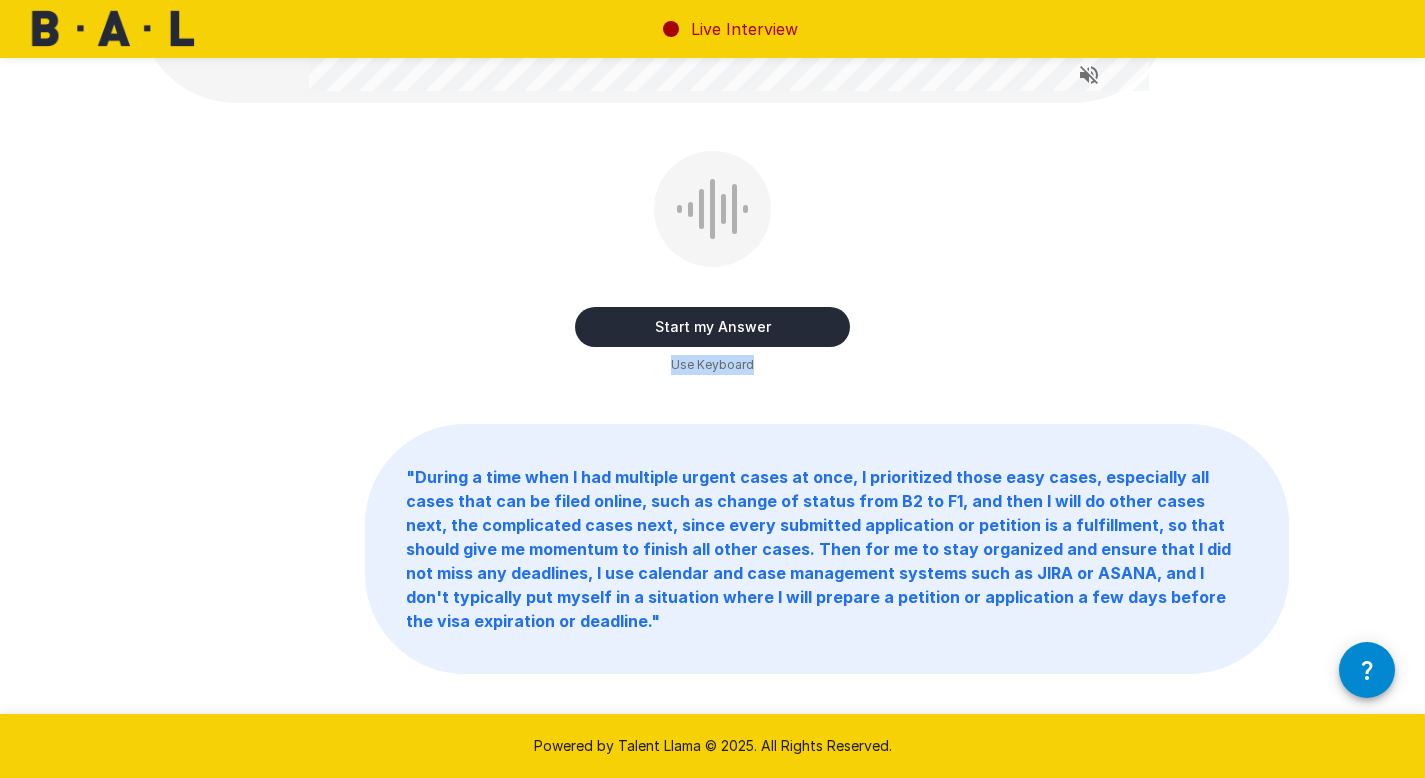 scroll, scrollTop: 192, scrollLeft: 0, axis: vertical 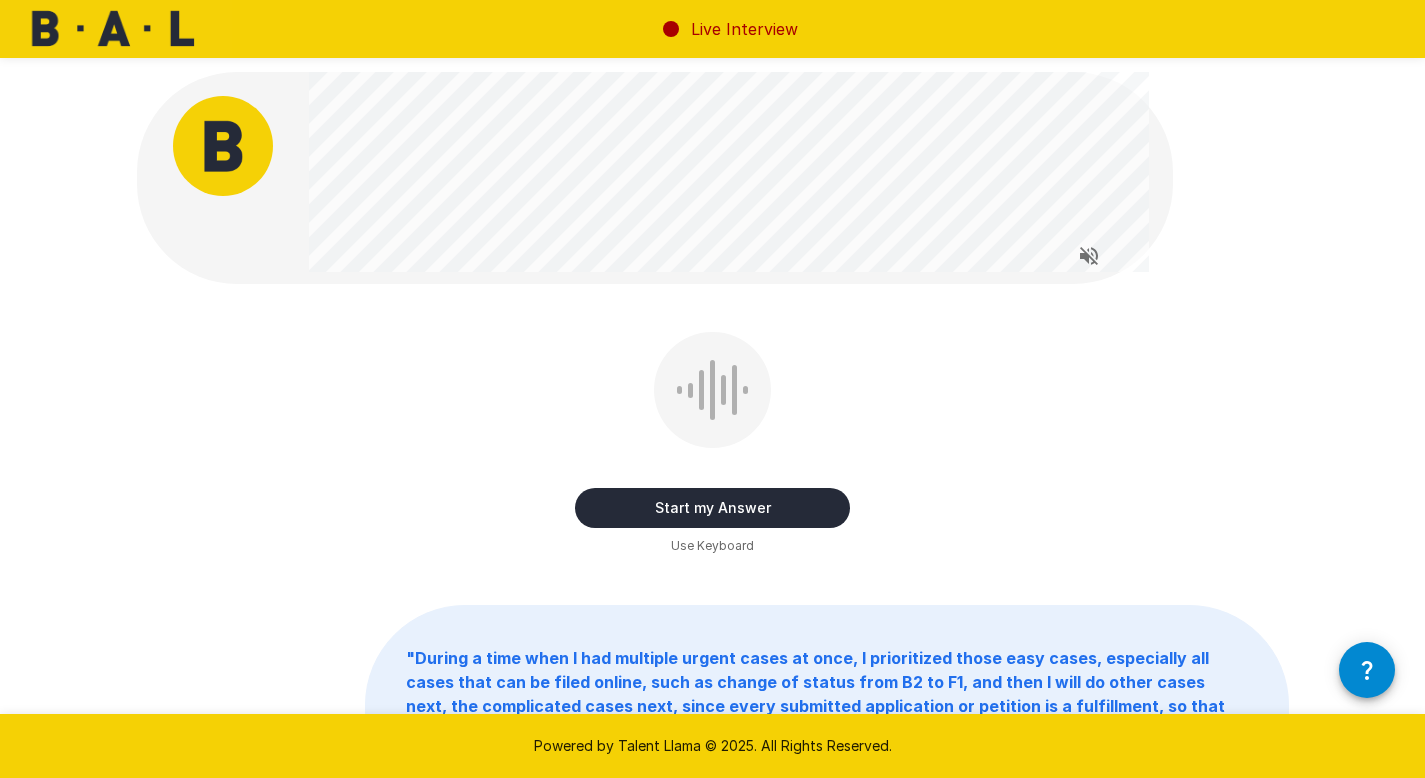 drag, startPoint x: 1439, startPoint y: 256, endPoint x: 1437, endPoint y: 100, distance: 156.01282 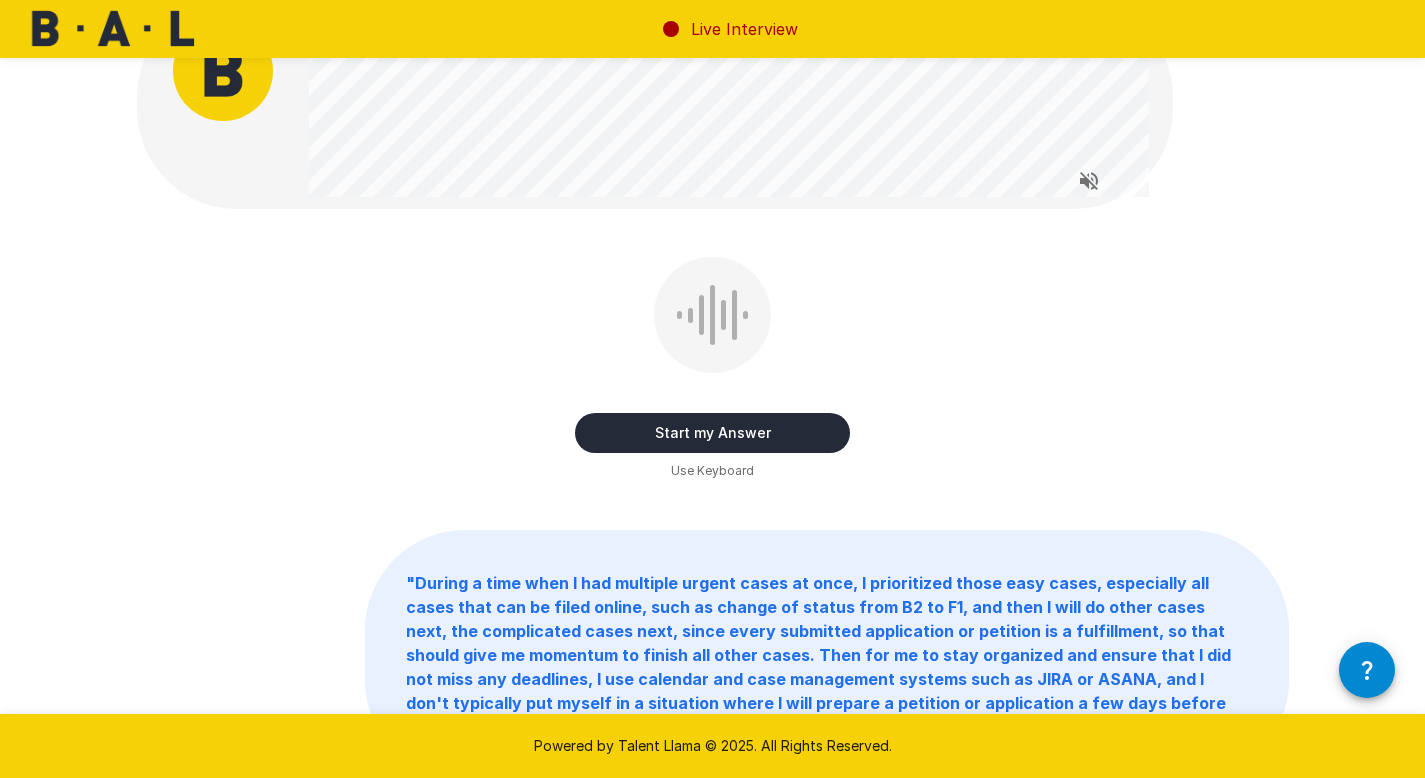 scroll, scrollTop: 0, scrollLeft: 0, axis: both 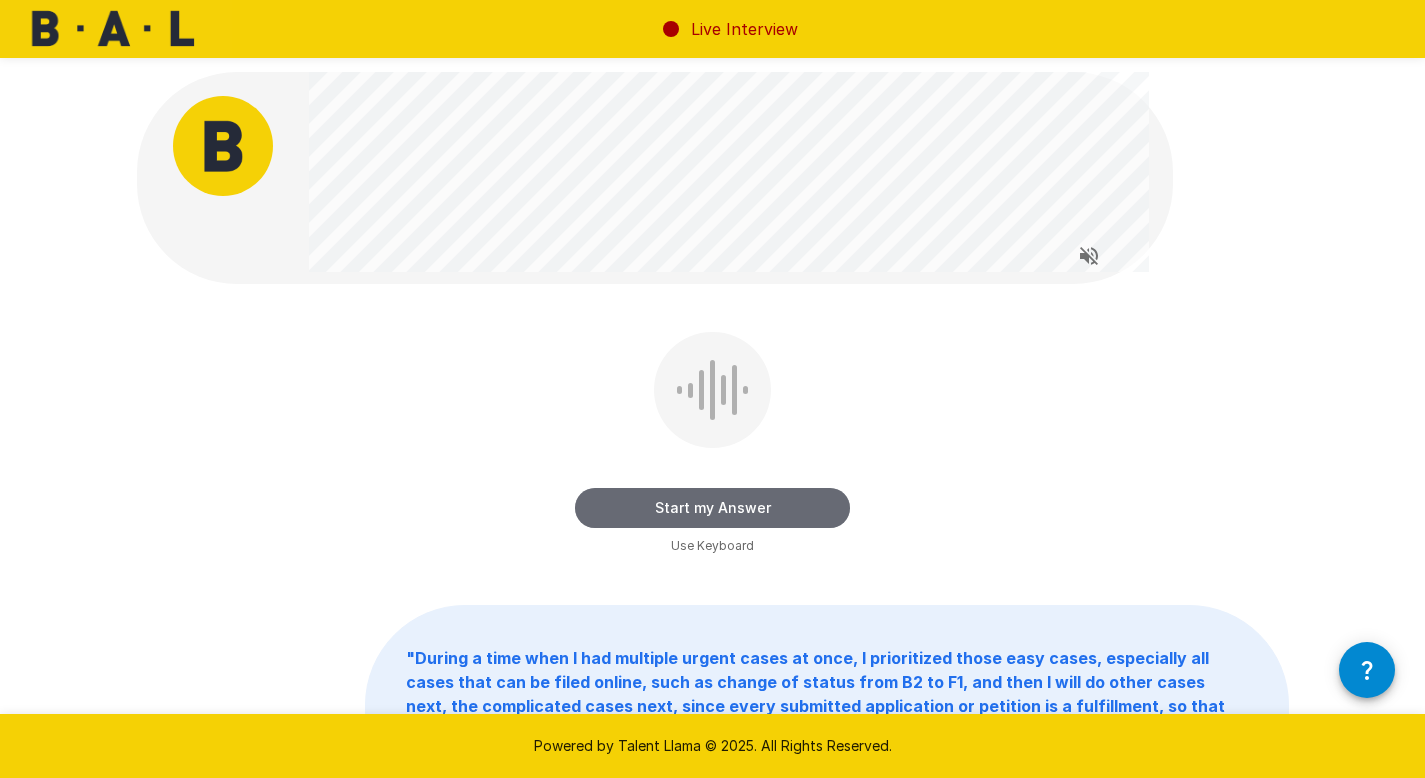 click on "Start my Answer" at bounding box center [712, 508] 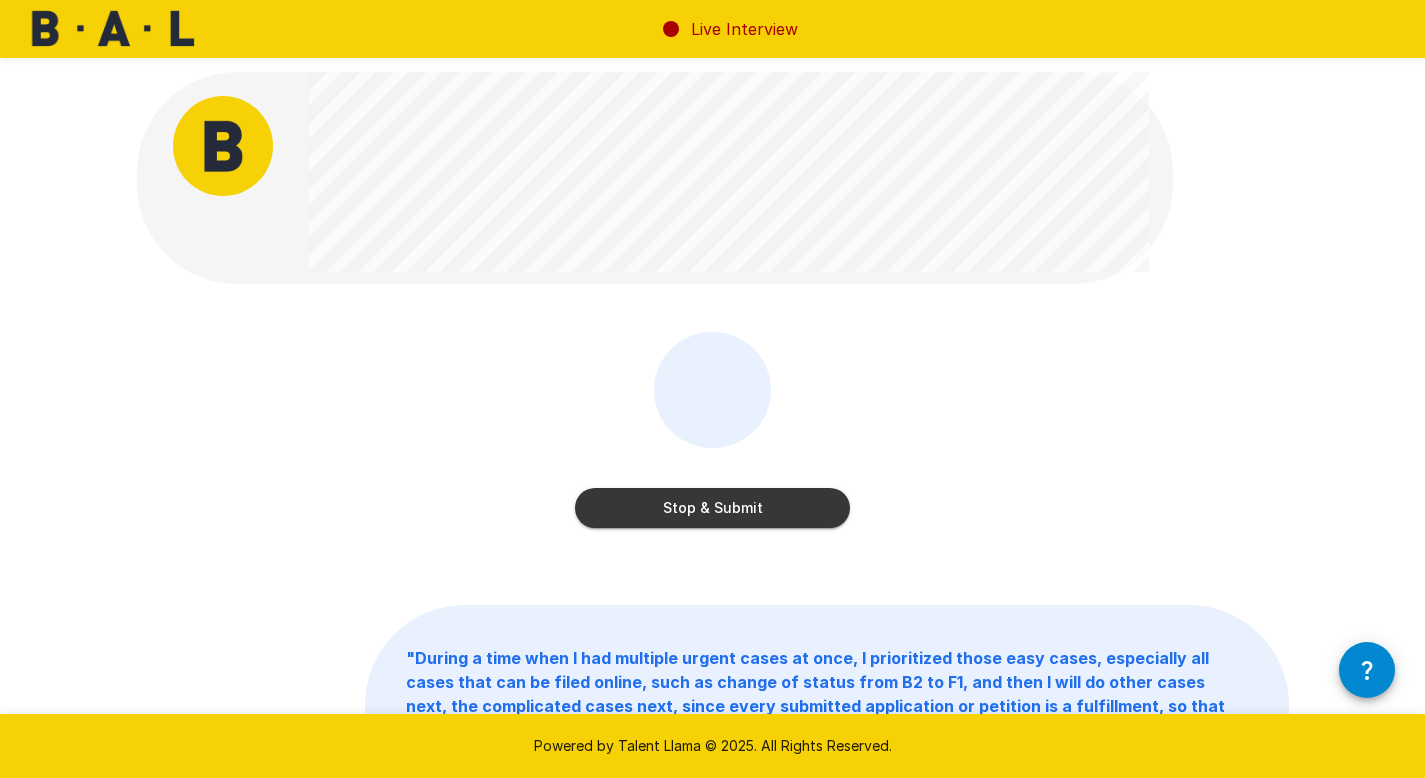 click on "Stop & Submit" at bounding box center (712, 508) 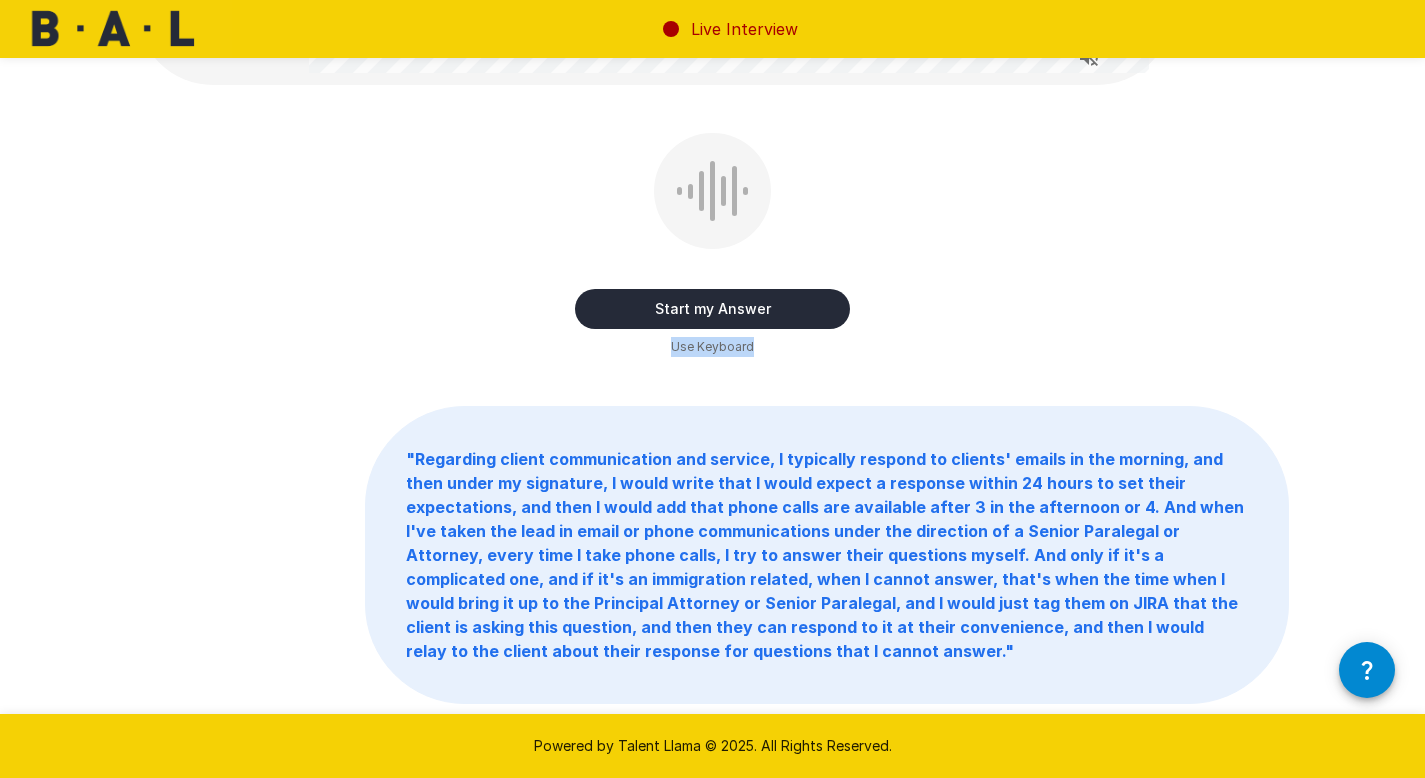drag, startPoint x: 1439, startPoint y: 325, endPoint x: 1439, endPoint y: 432, distance: 107 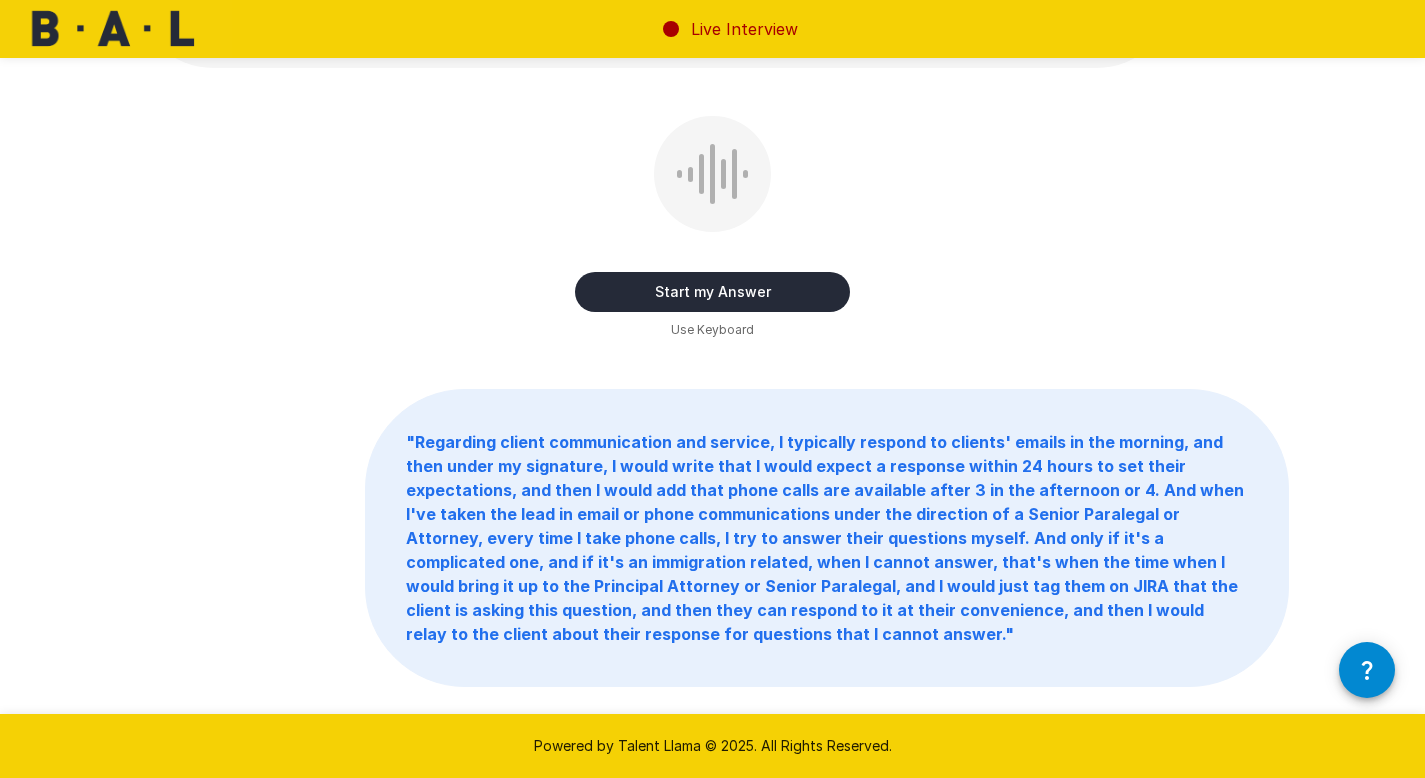 scroll, scrollTop: 157, scrollLeft: 0, axis: vertical 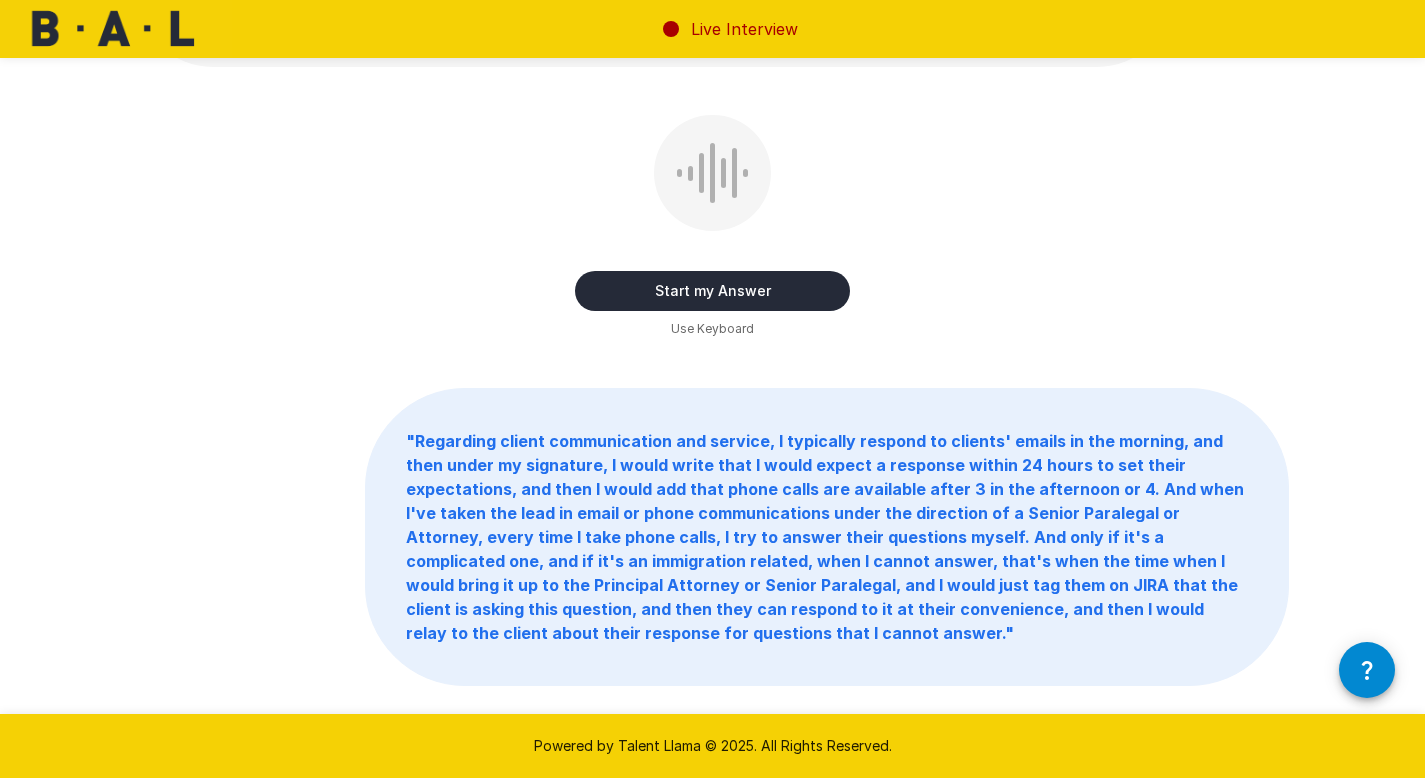 drag, startPoint x: 1439, startPoint y: 334, endPoint x: 1439, endPoint y: 348, distance: 14 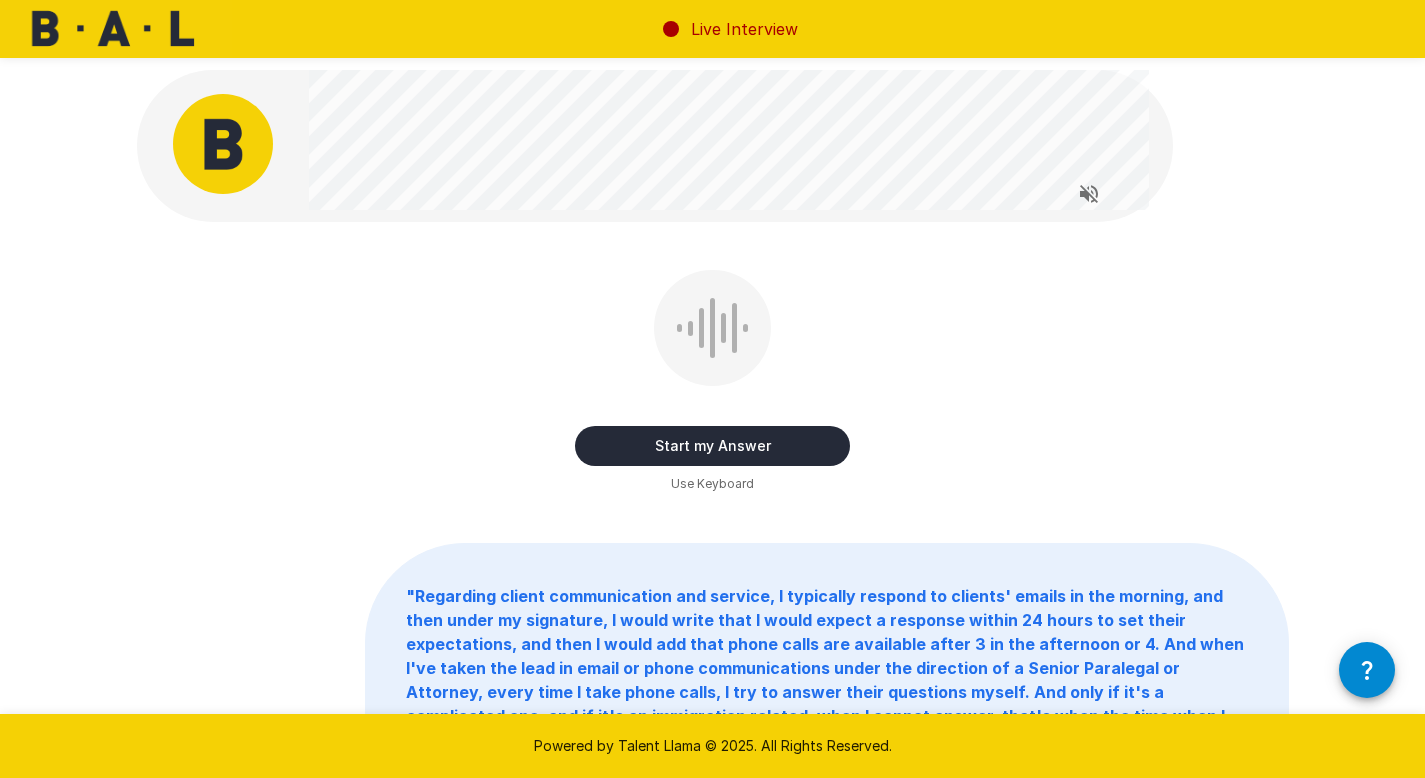 scroll, scrollTop: 0, scrollLeft: 0, axis: both 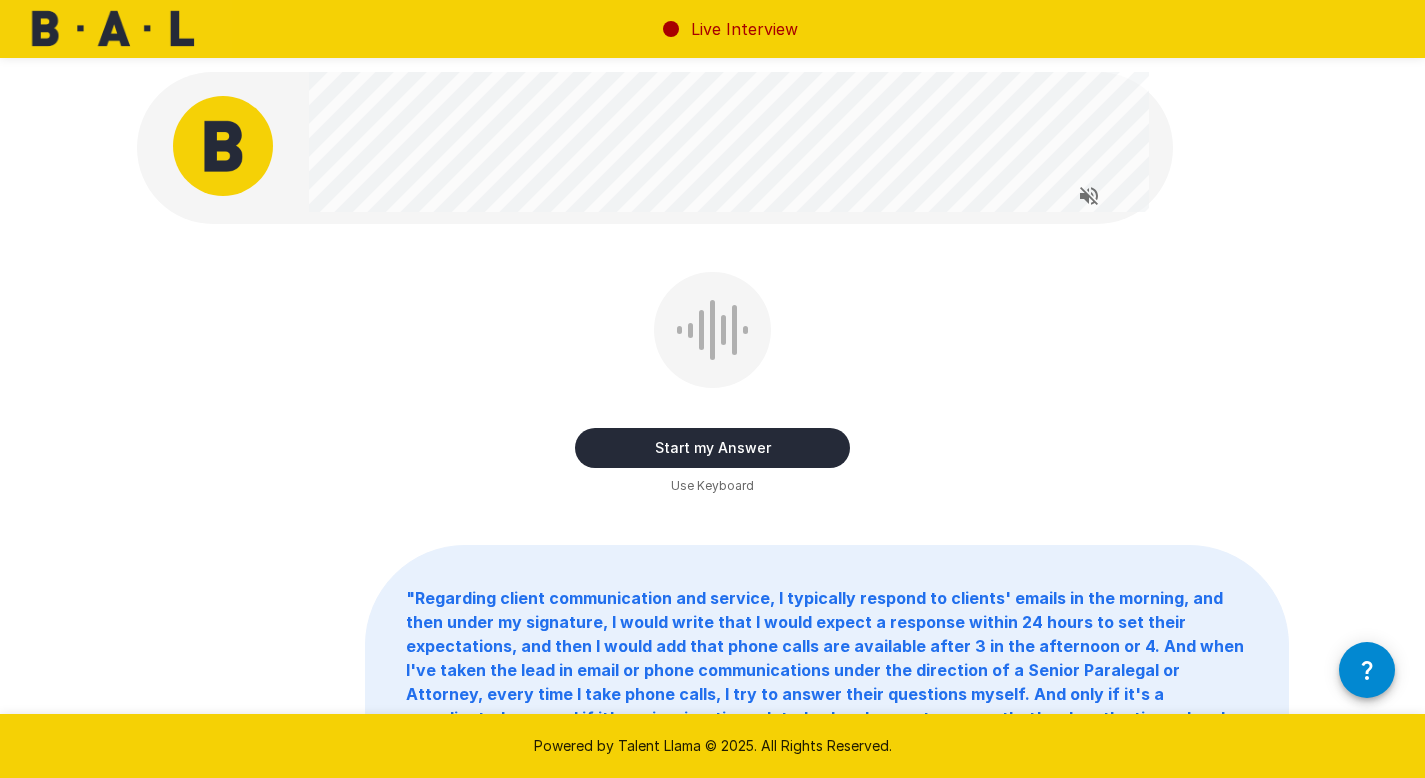 drag, startPoint x: 1439, startPoint y: 339, endPoint x: 1439, endPoint y: 186, distance: 153 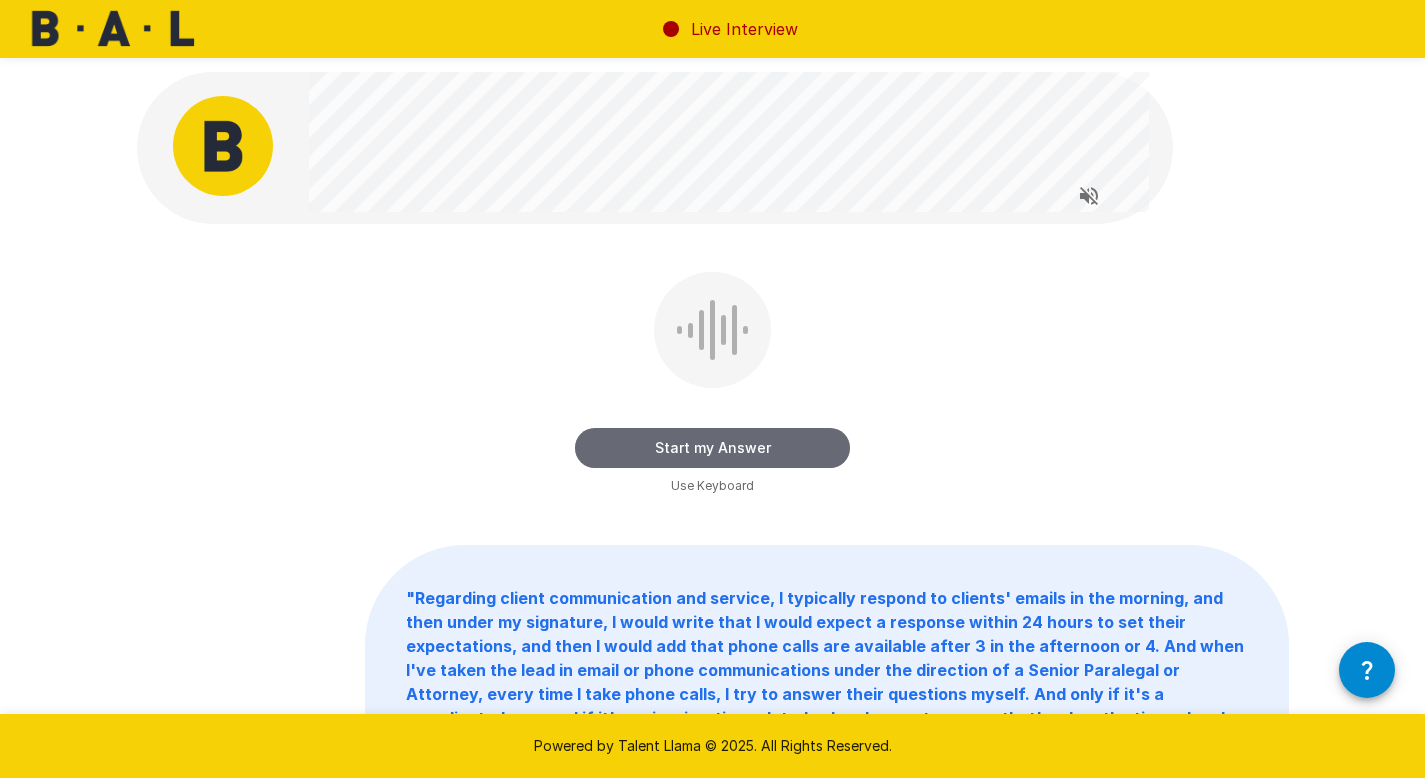 click on "Start my Answer" at bounding box center (712, 448) 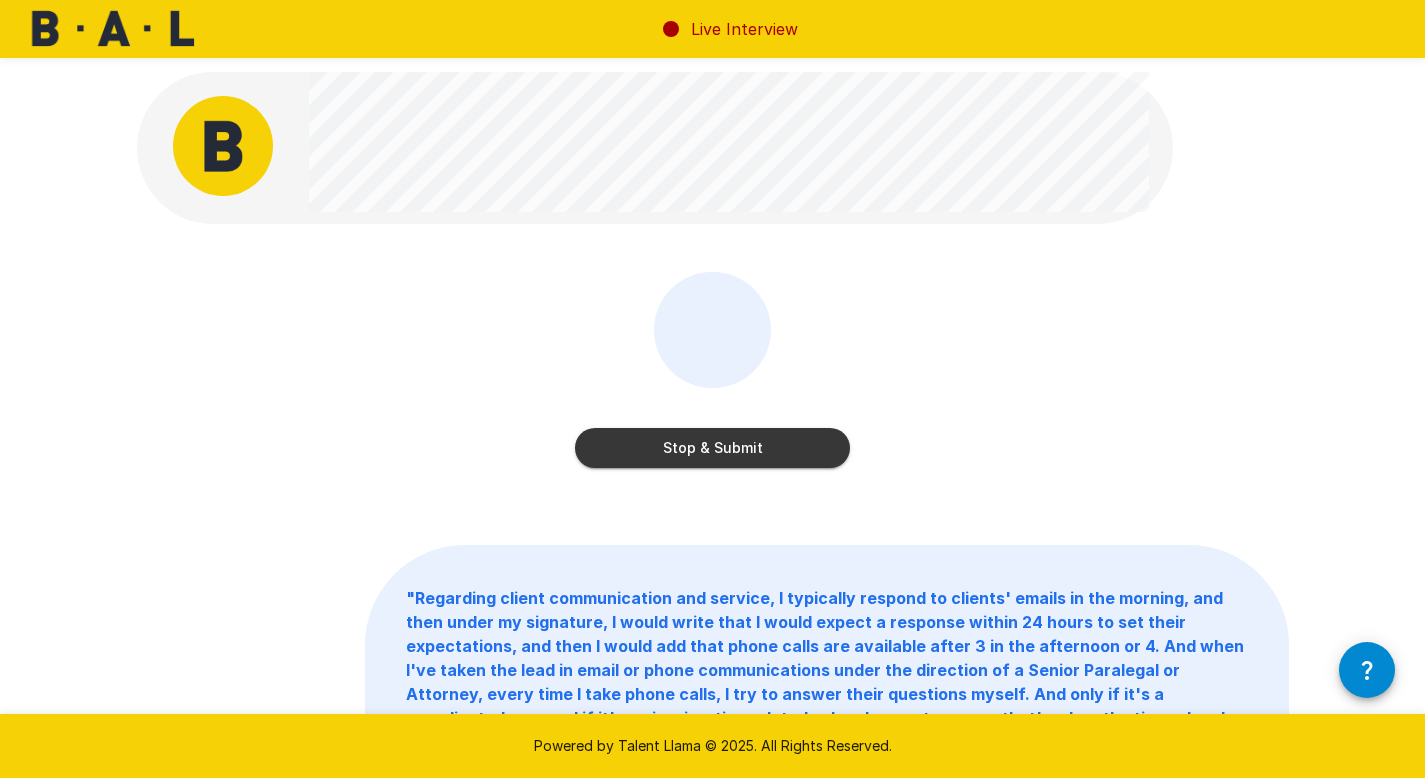 click on "Stop & Submit" at bounding box center [712, 448] 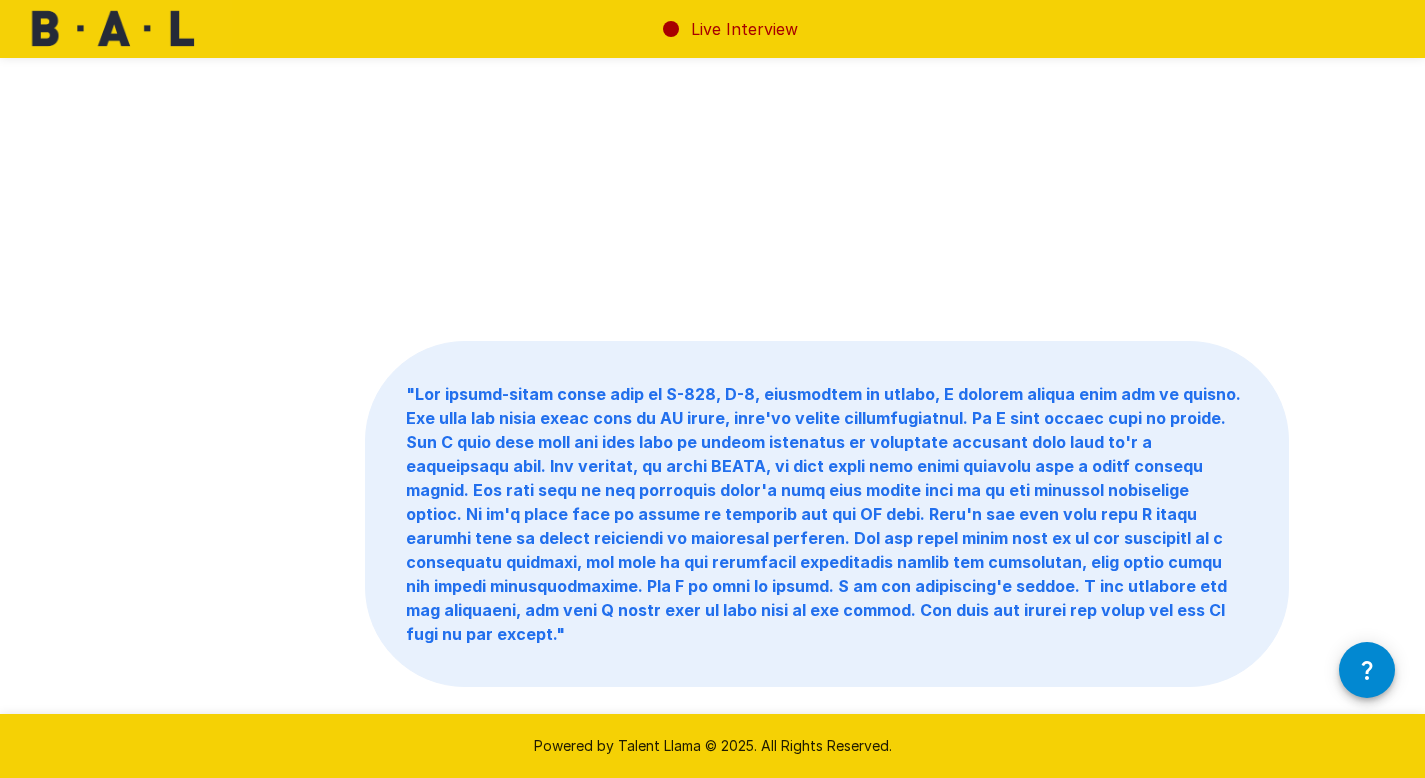 scroll, scrollTop: 208, scrollLeft: 0, axis: vertical 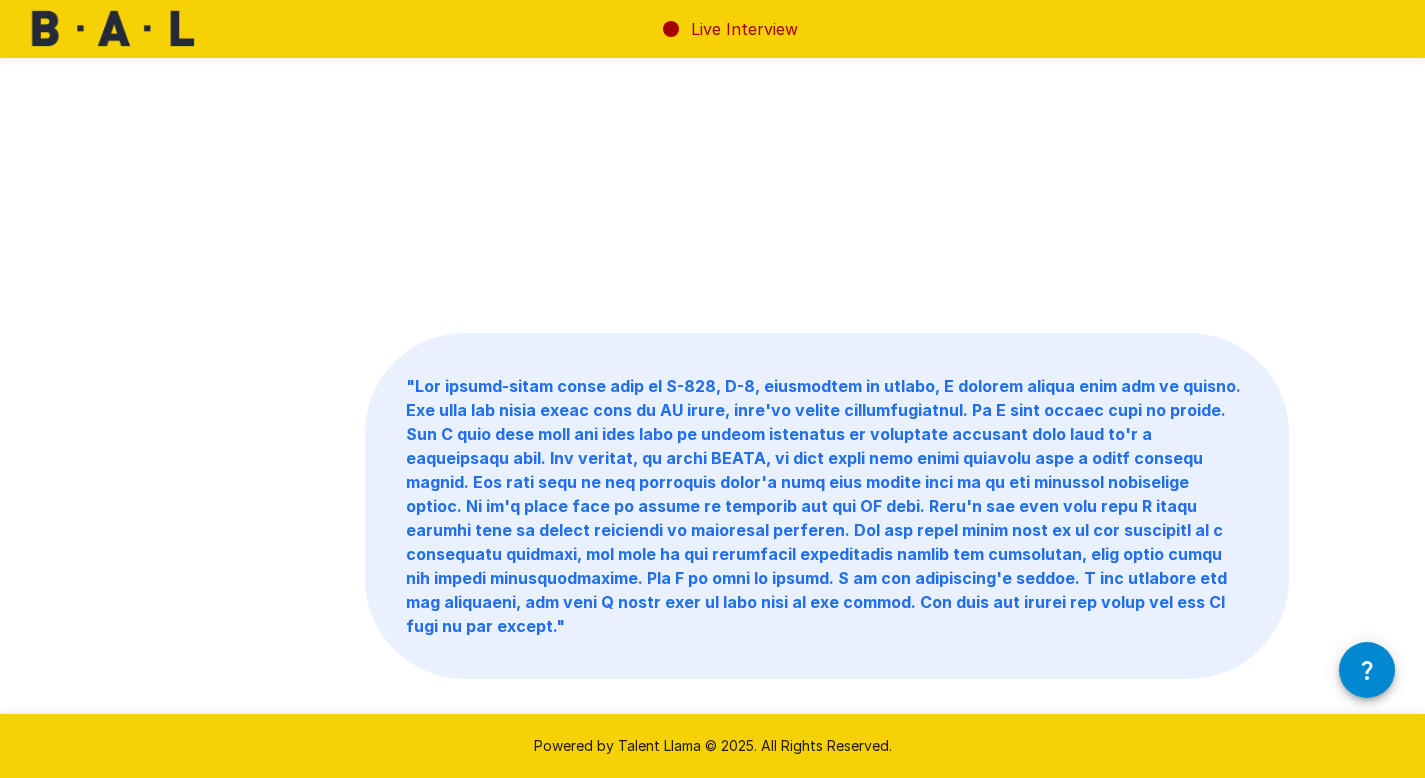 drag, startPoint x: 1439, startPoint y: 204, endPoint x: 1439, endPoint y: 363, distance: 159 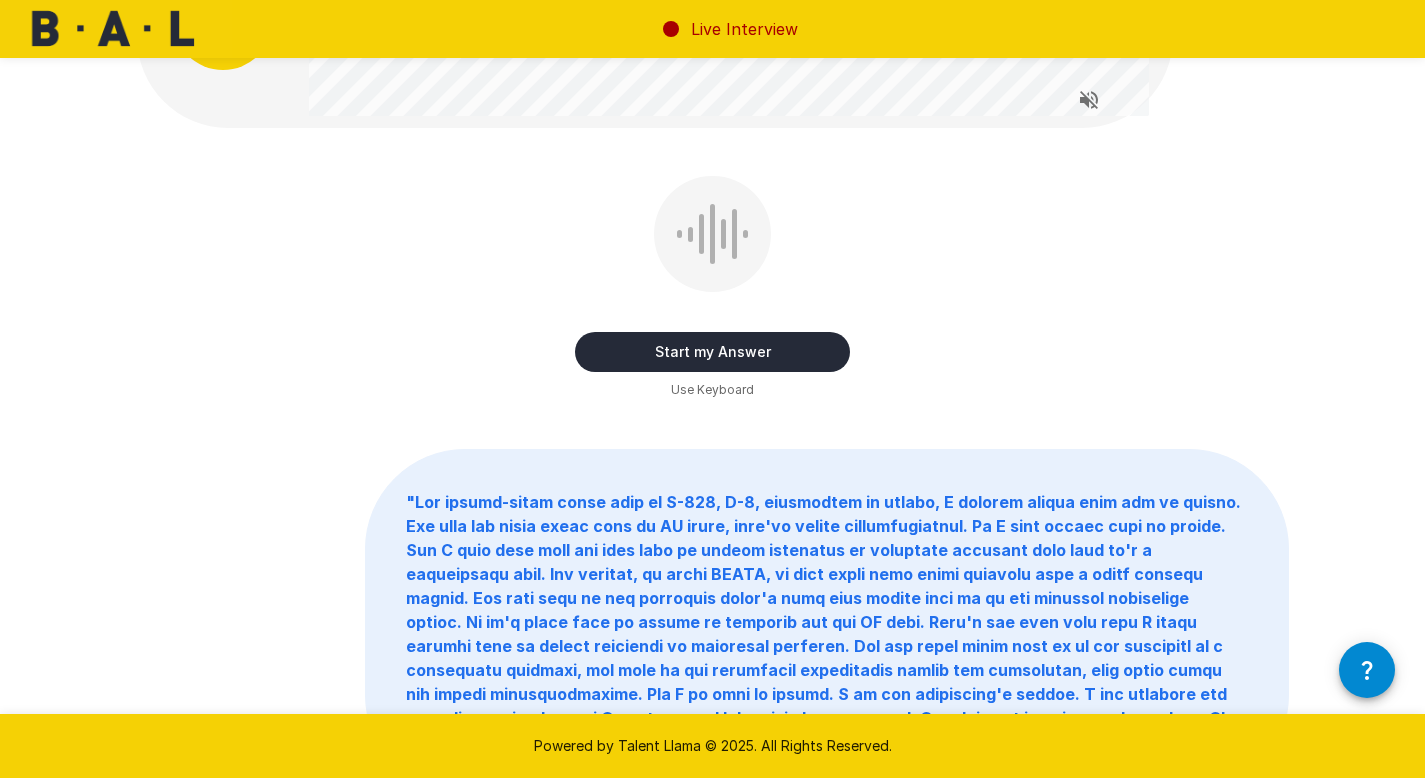 scroll, scrollTop: 8, scrollLeft: 0, axis: vertical 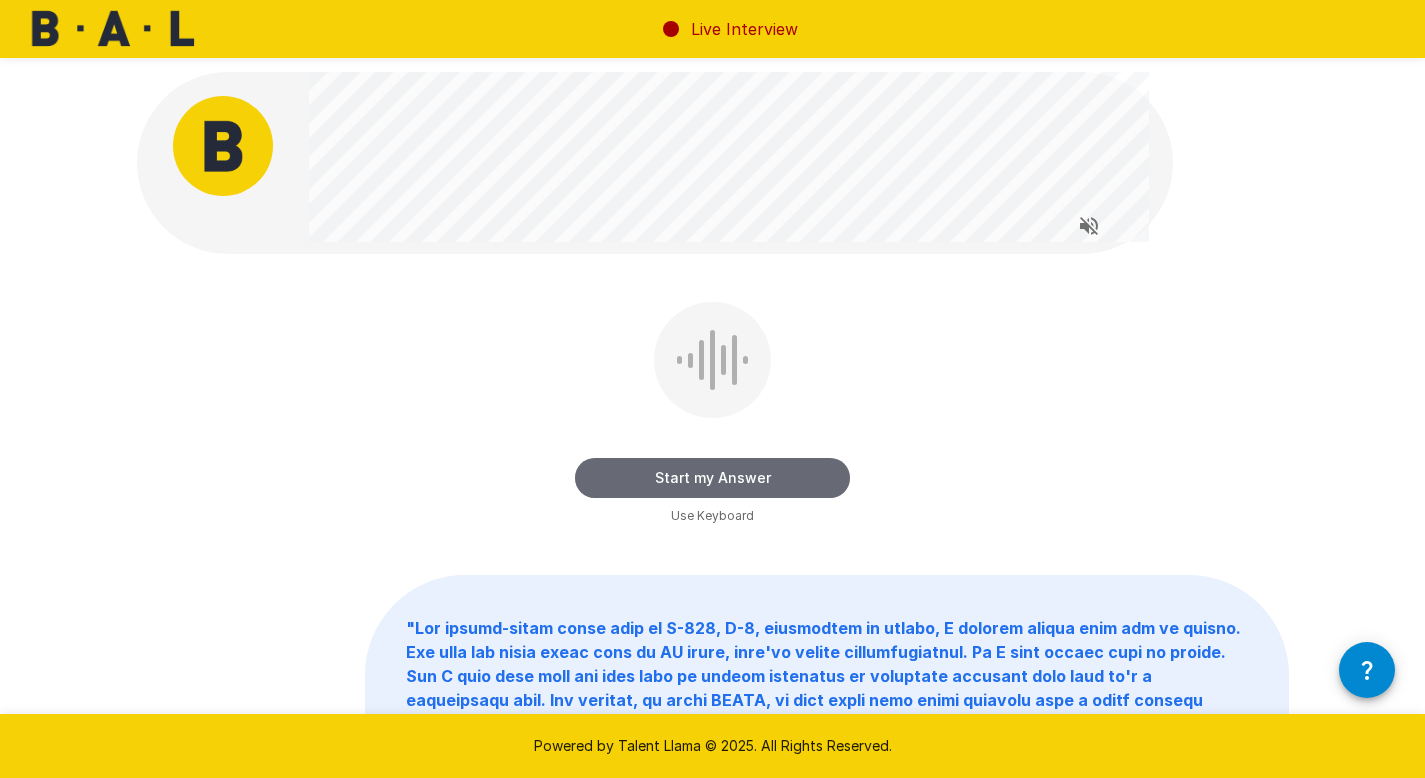 click on "Start my Answer" at bounding box center [712, 478] 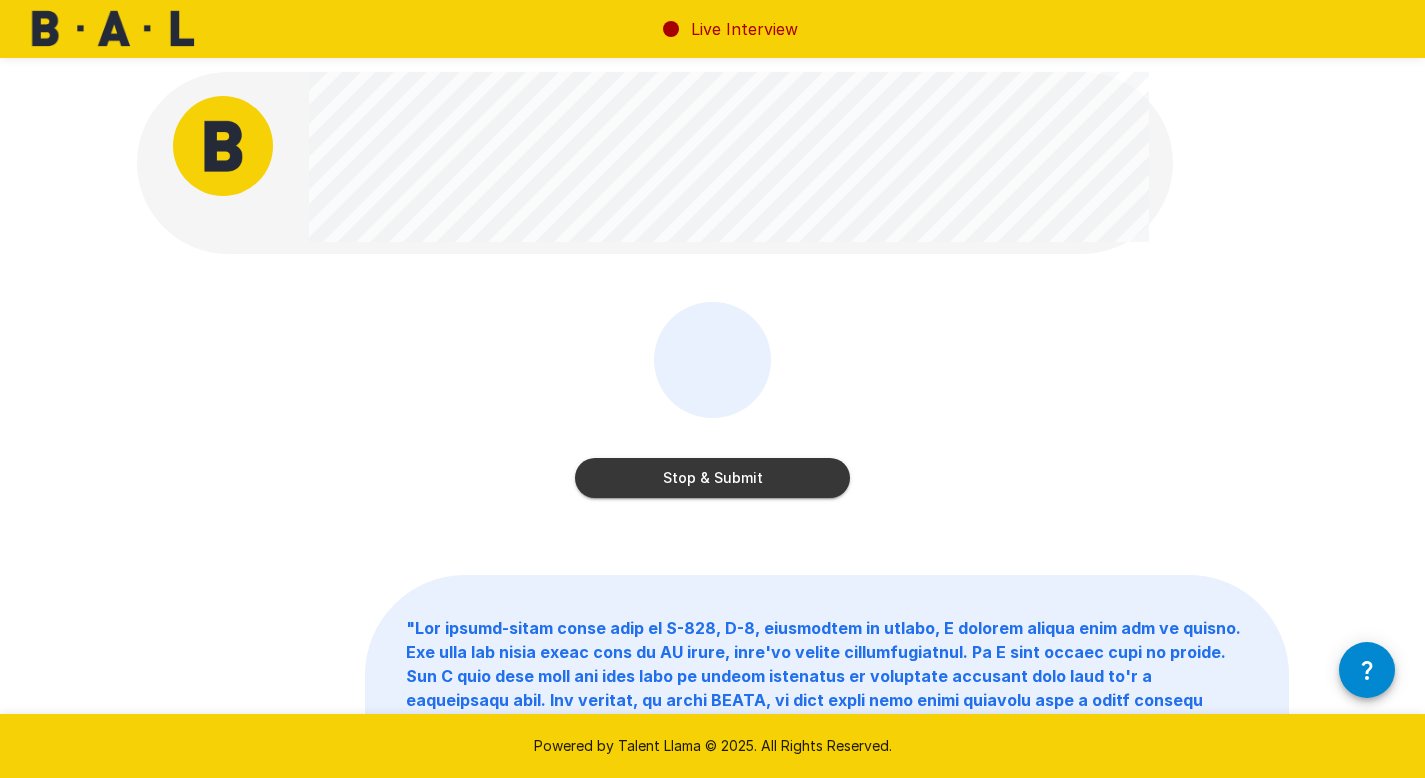 click on "Stop & Submit" at bounding box center [712, 478] 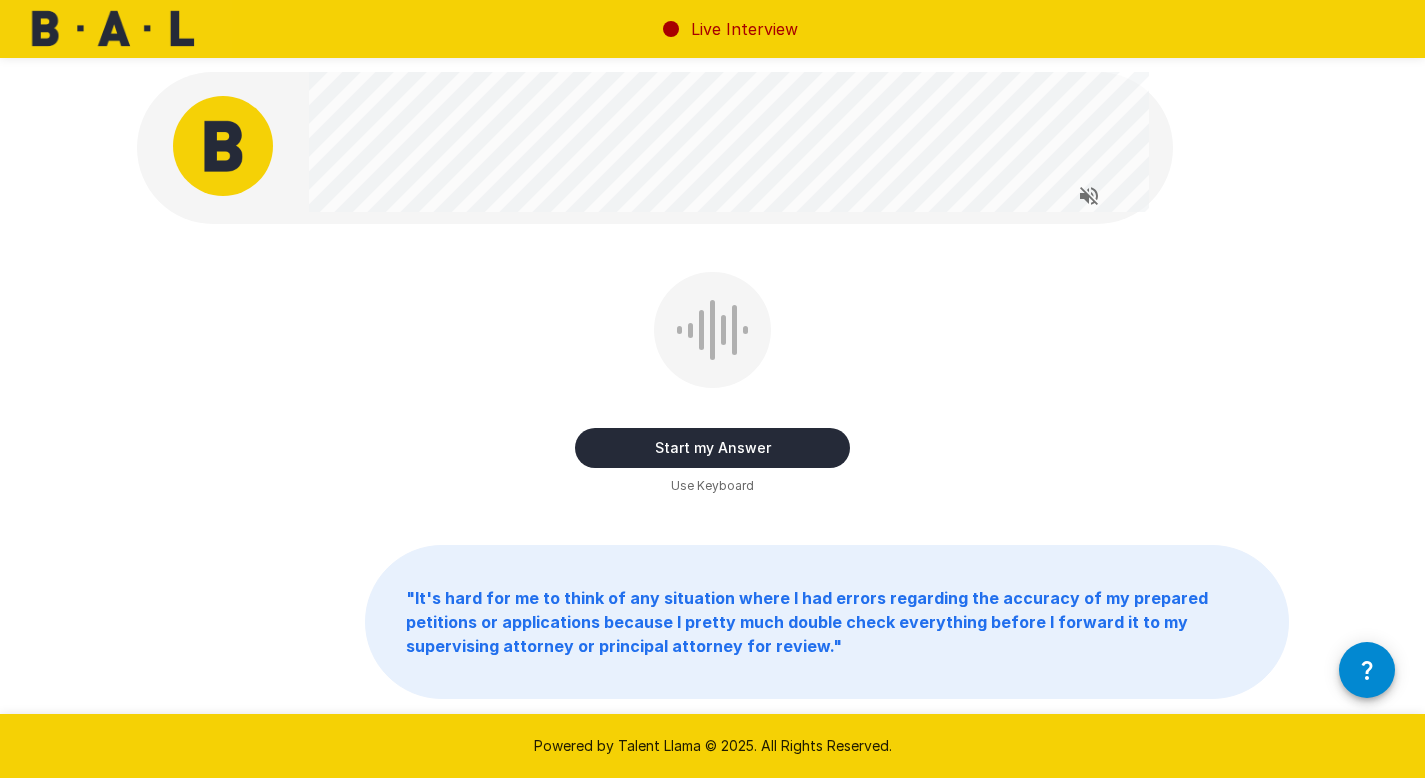 click on "Start my Answer" at bounding box center [712, 448] 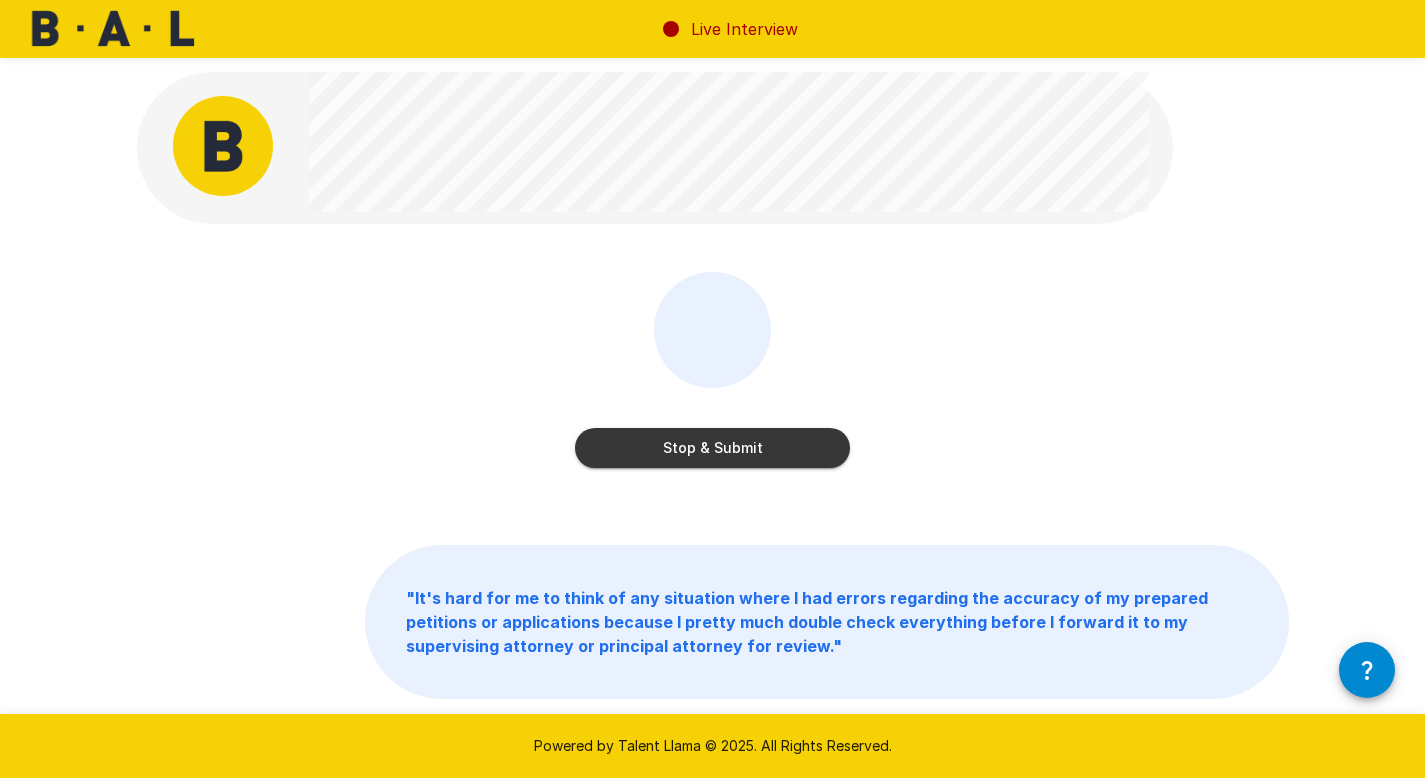 click on "Stop & Submit" at bounding box center [712, 448] 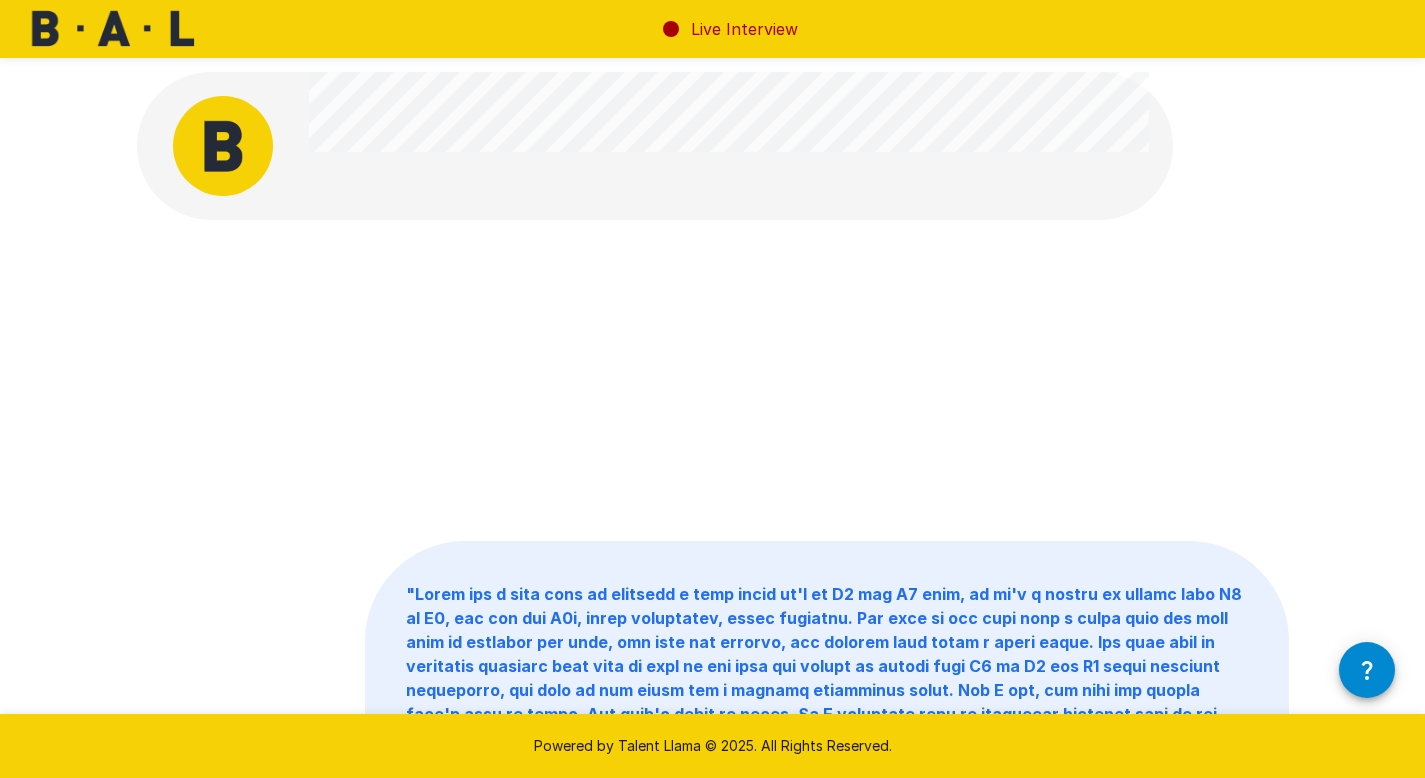 click at bounding box center [713, 380] 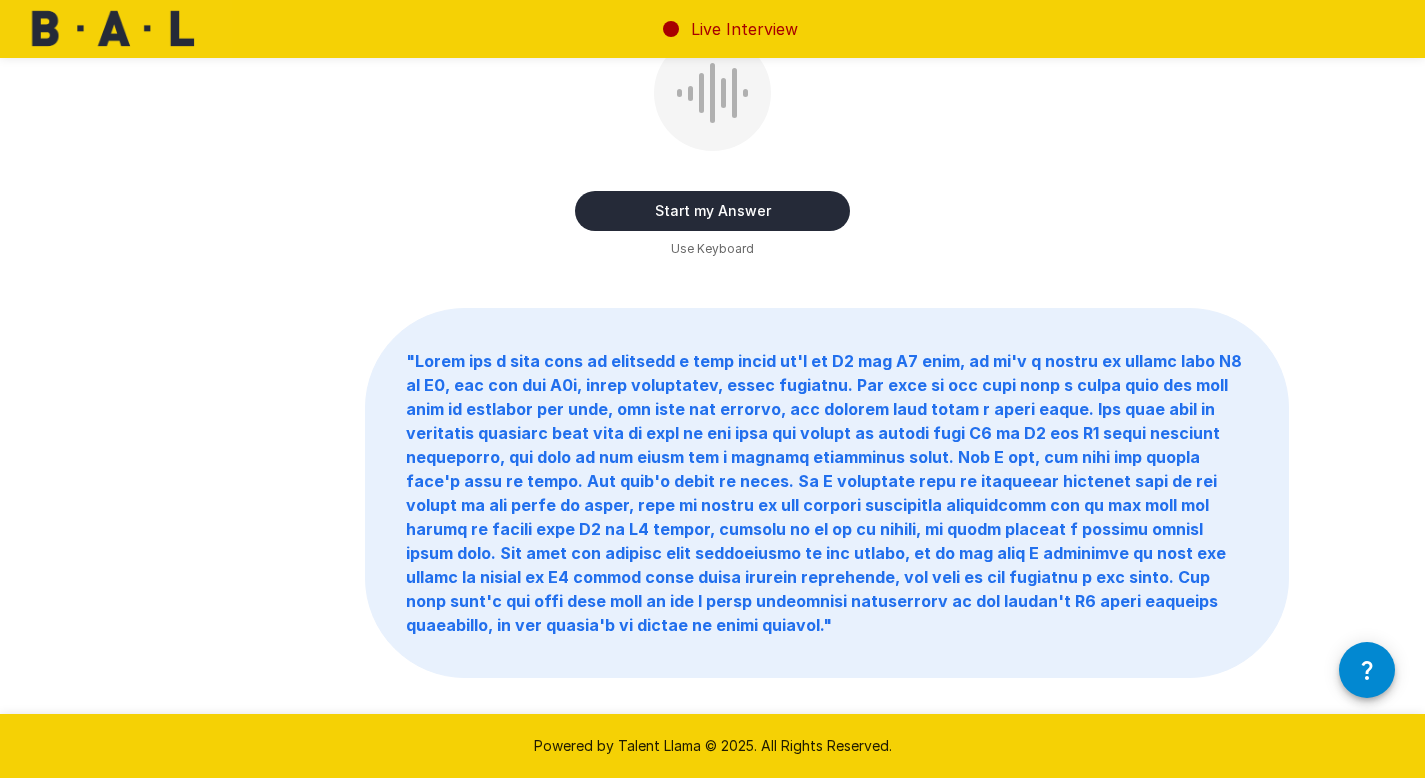 scroll, scrollTop: 240, scrollLeft: 0, axis: vertical 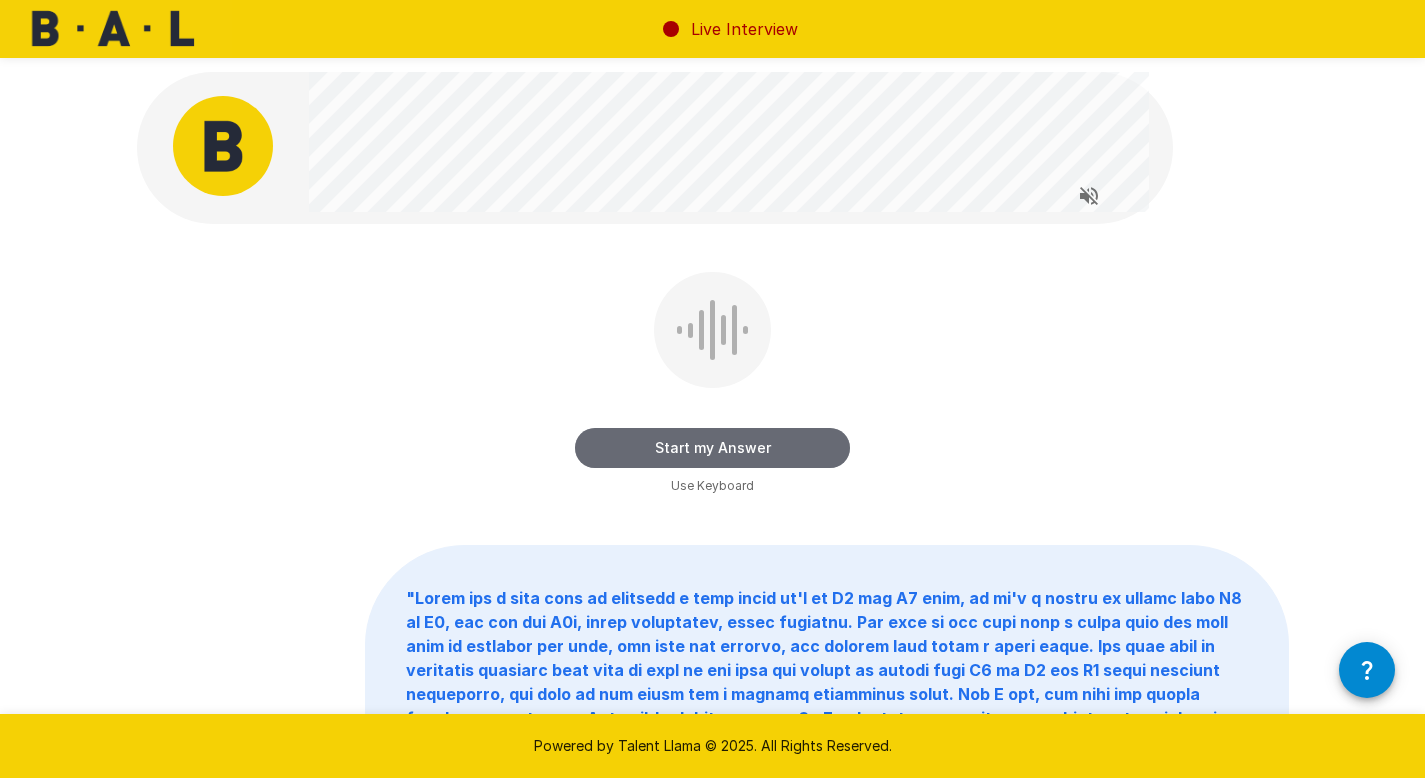 click on "Start my Answer" at bounding box center (712, 448) 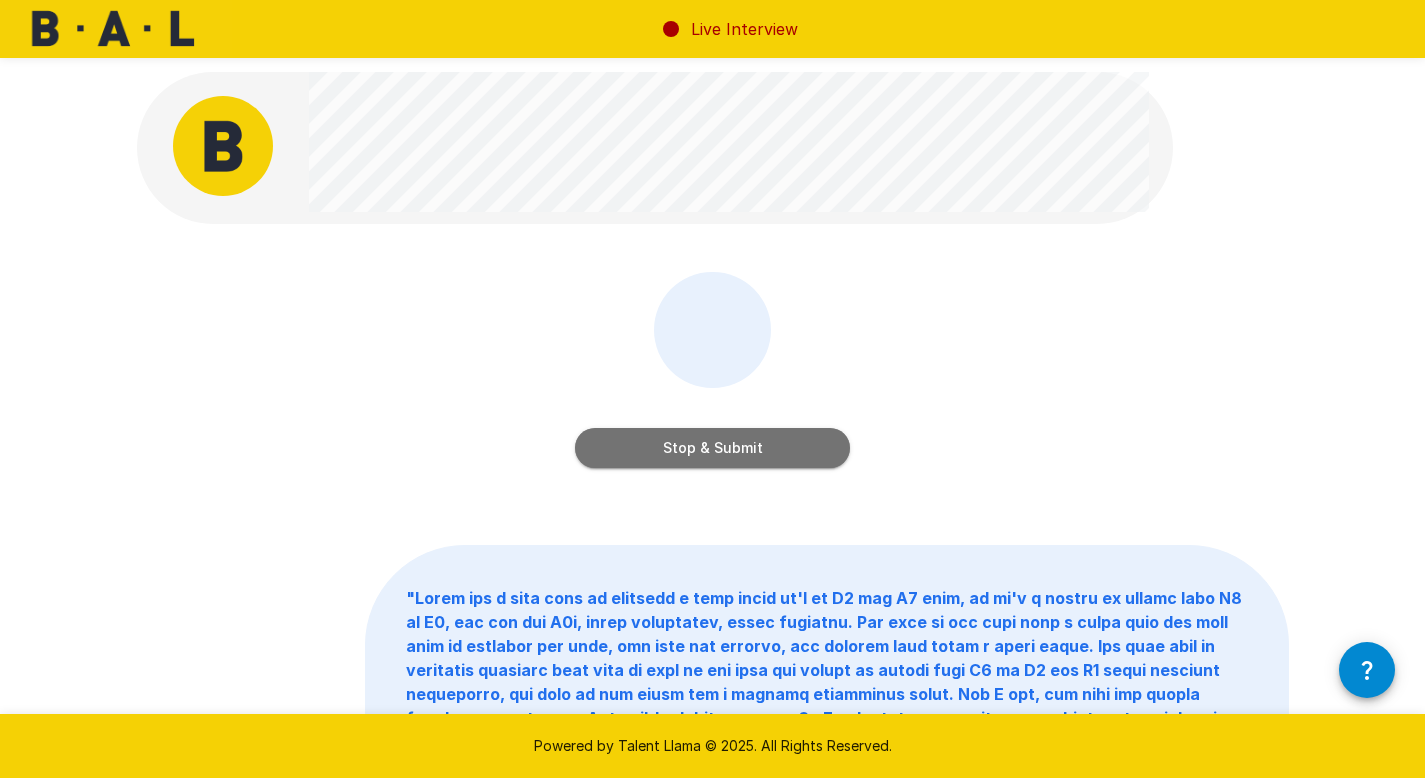 click on "Stop & Submit" at bounding box center (712, 448) 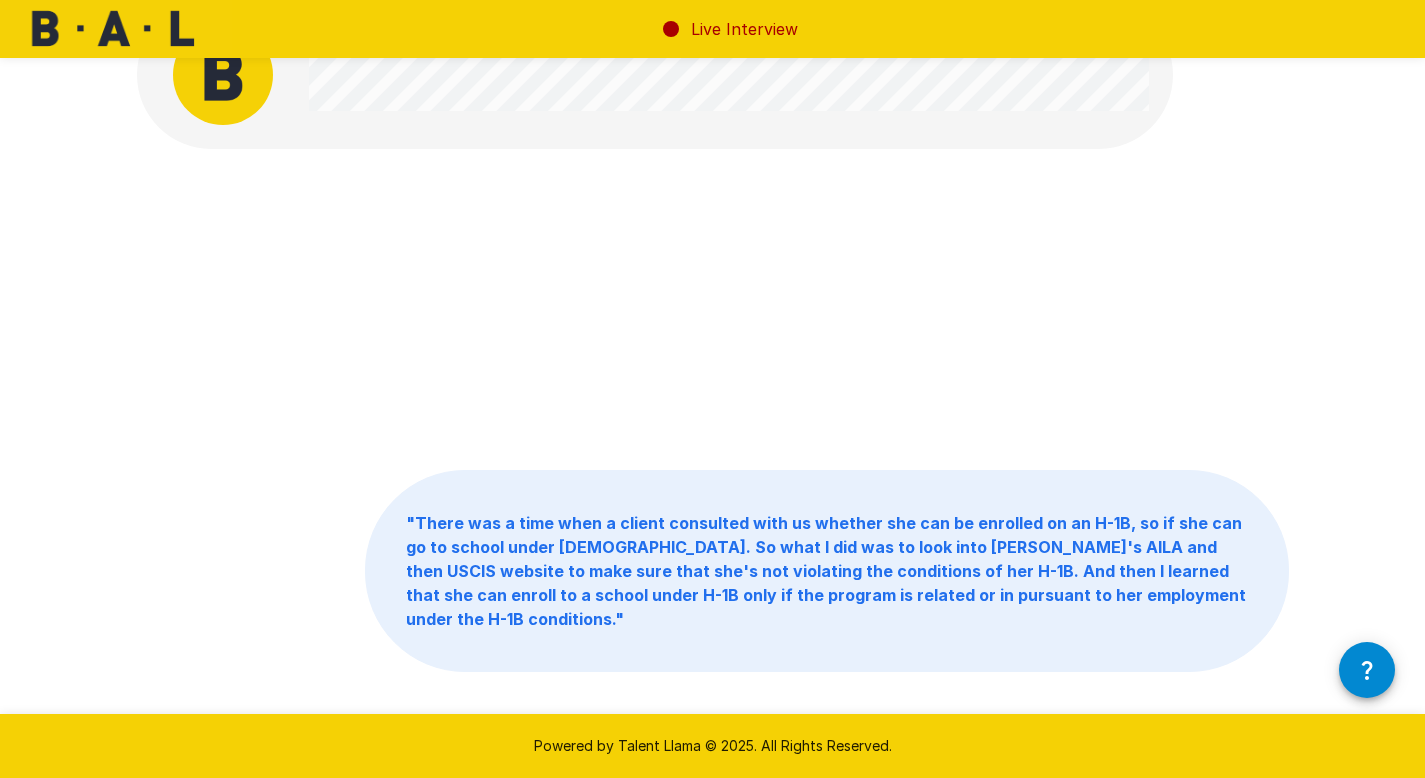 drag, startPoint x: 1439, startPoint y: 253, endPoint x: 1435, endPoint y: 314, distance: 61.13101 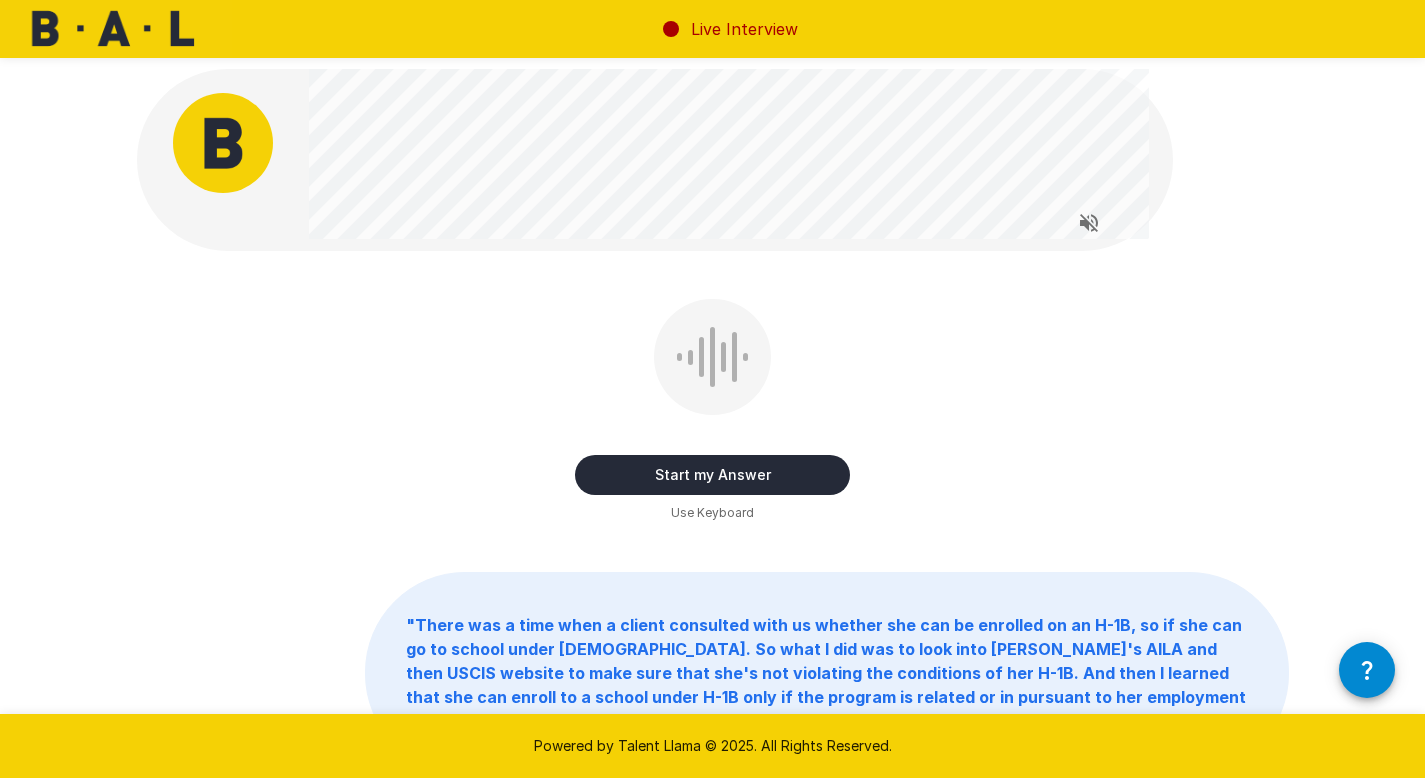 drag, startPoint x: 1439, startPoint y: 379, endPoint x: 1439, endPoint y: 326, distance: 53 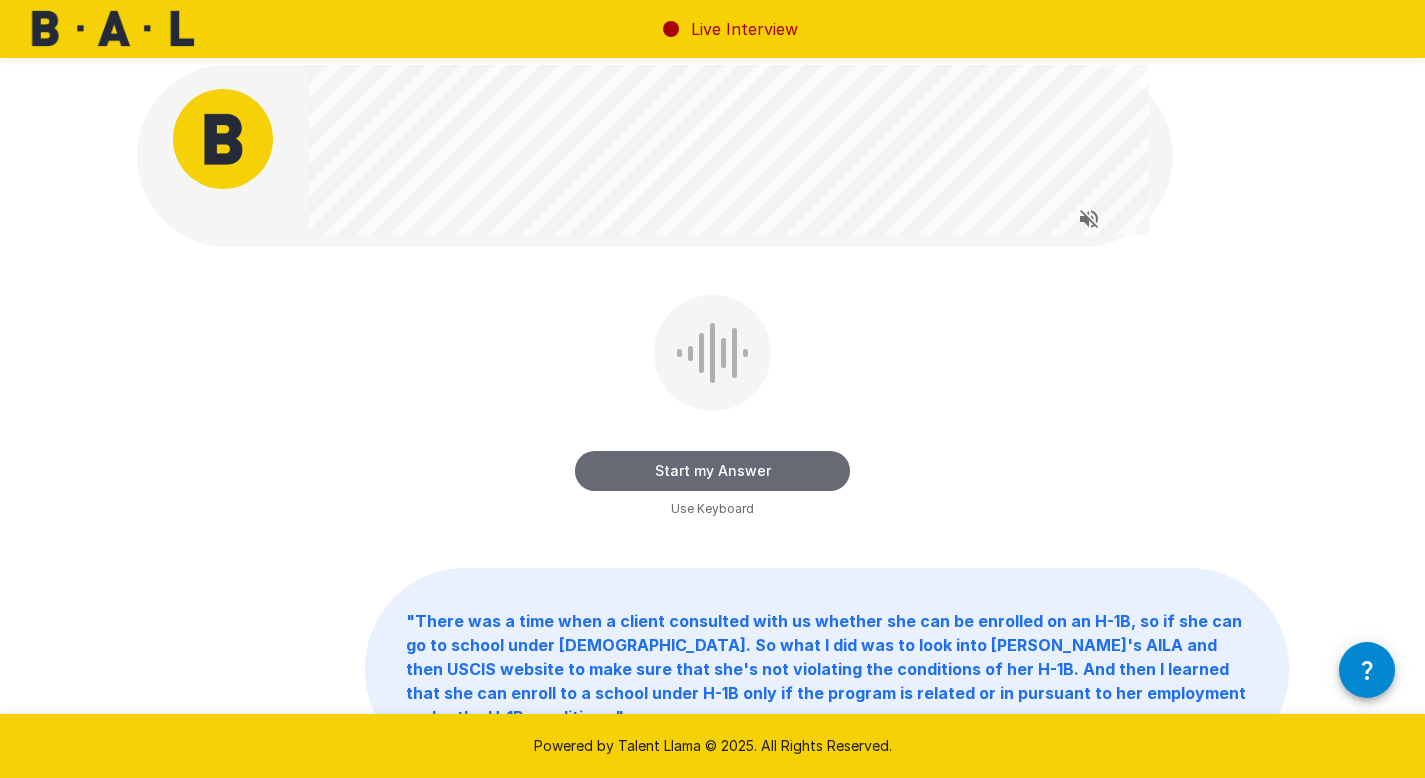 click on "Start my Answer" at bounding box center (712, 471) 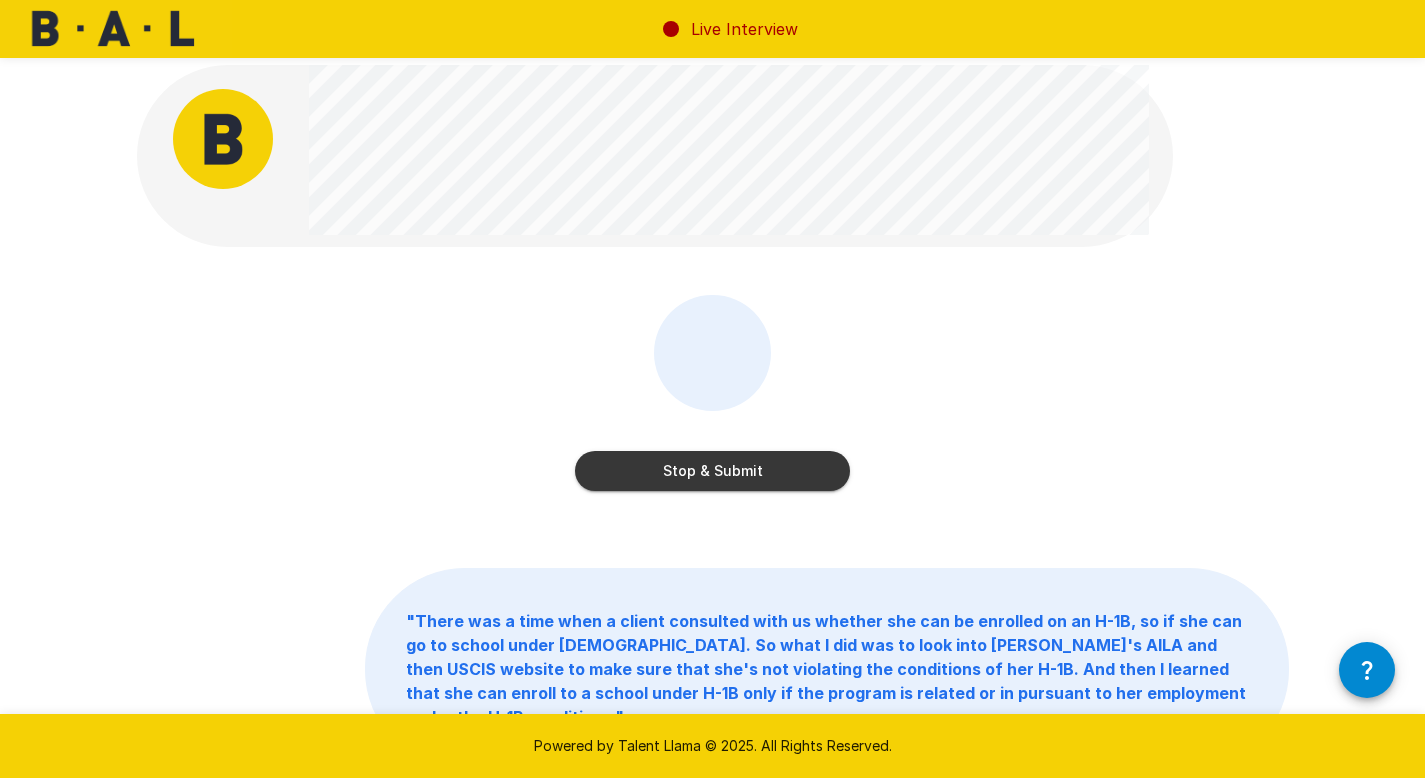 click on "Stop & Submit" at bounding box center (712, 471) 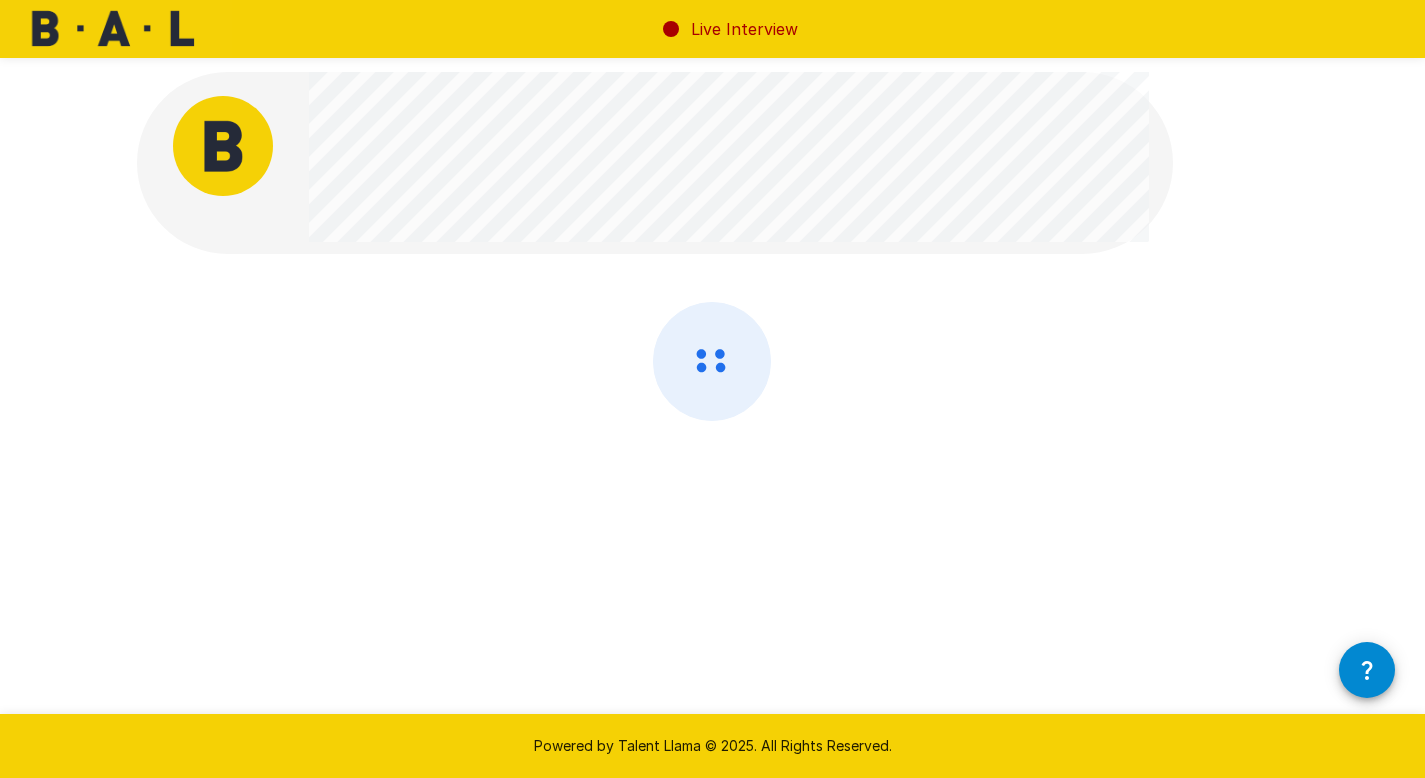 scroll, scrollTop: 0, scrollLeft: 0, axis: both 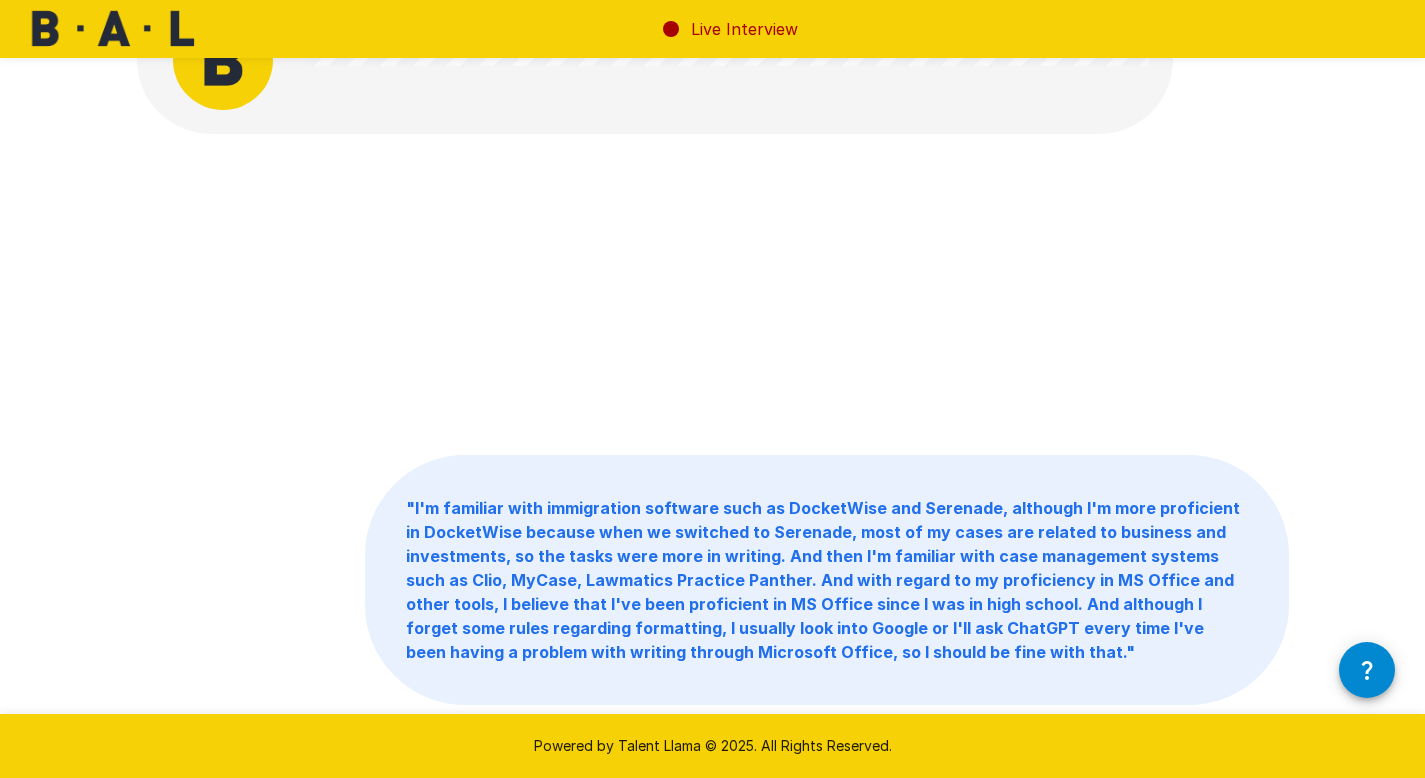drag, startPoint x: 1439, startPoint y: 256, endPoint x: 1433, endPoint y: 326, distance: 70.256676 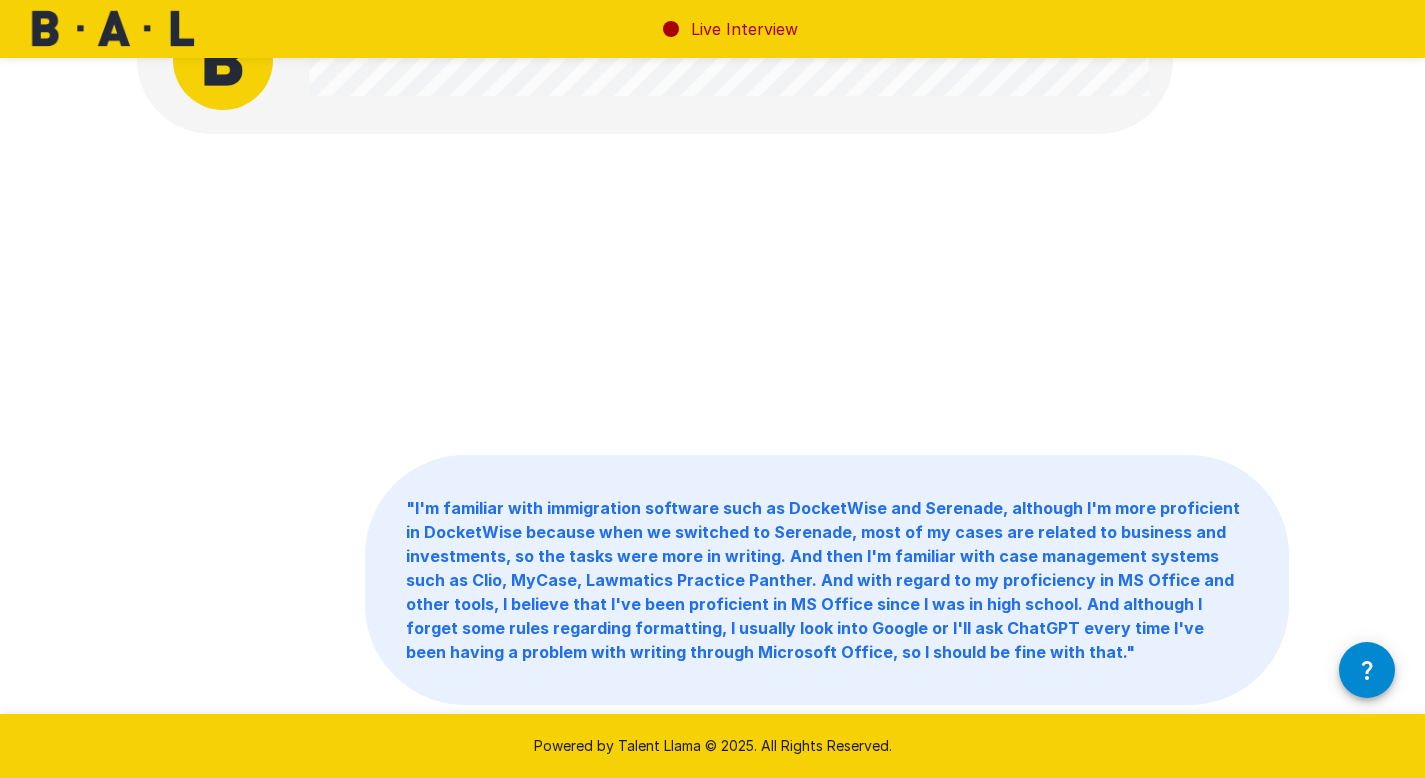 scroll, scrollTop: 86, scrollLeft: 0, axis: vertical 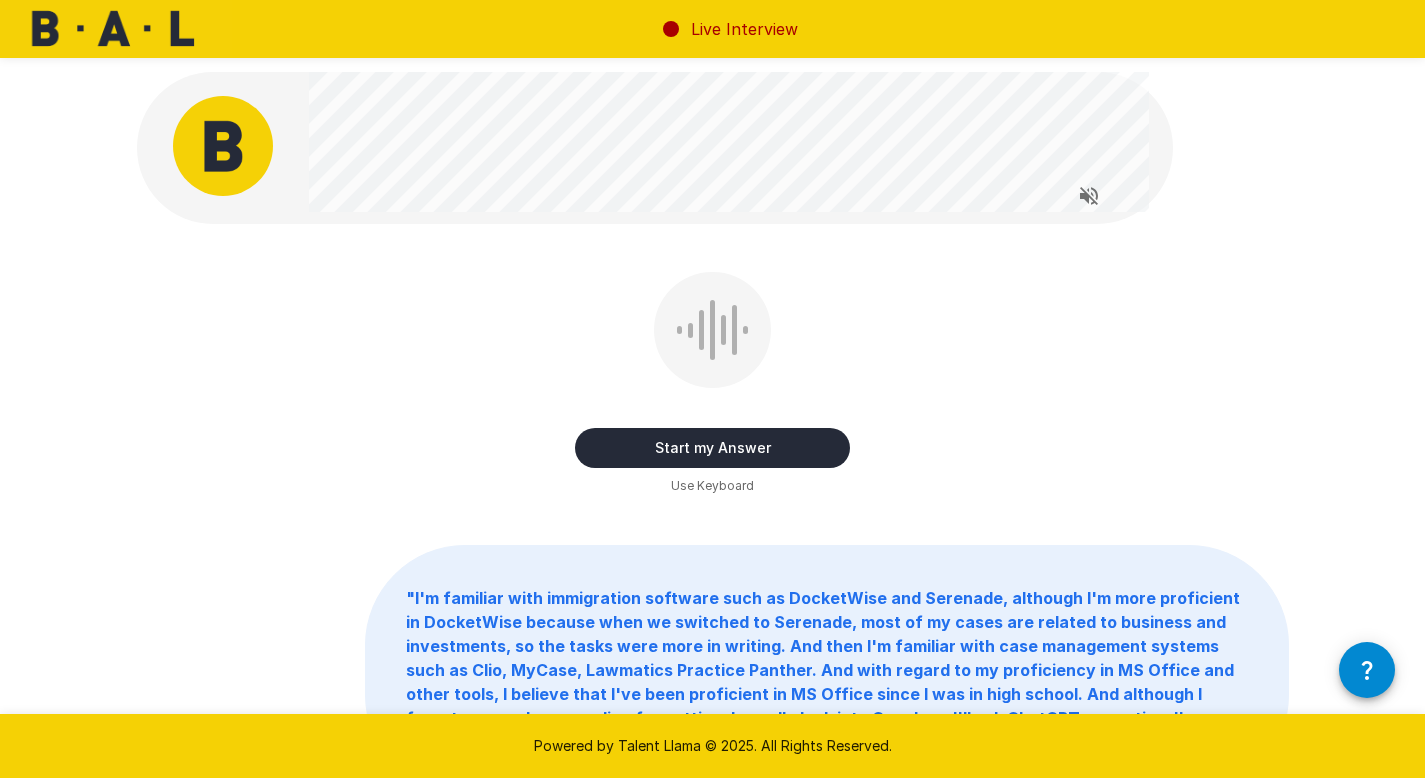 drag, startPoint x: 1439, startPoint y: 295, endPoint x: 1424, endPoint y: 100, distance: 195.57607 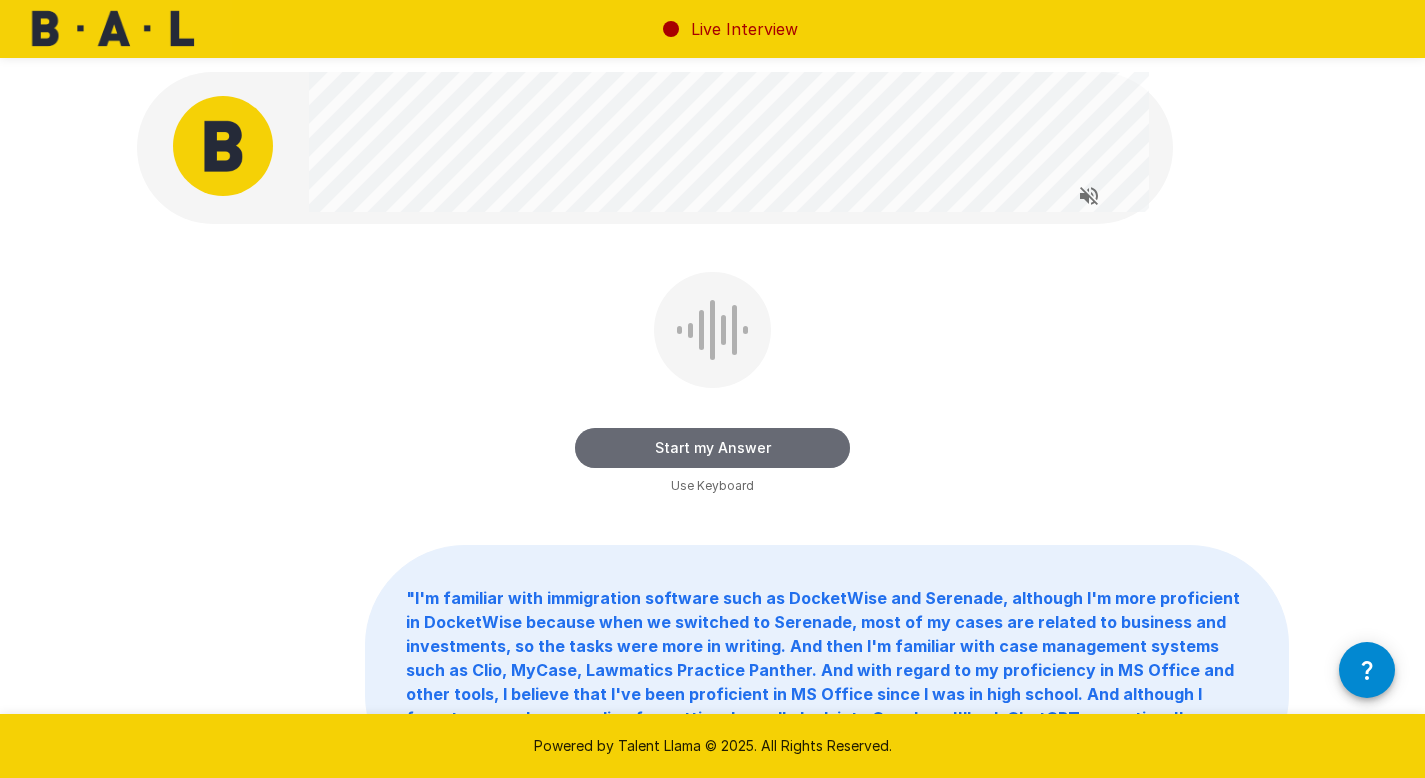 click on "Start my Answer" at bounding box center [712, 448] 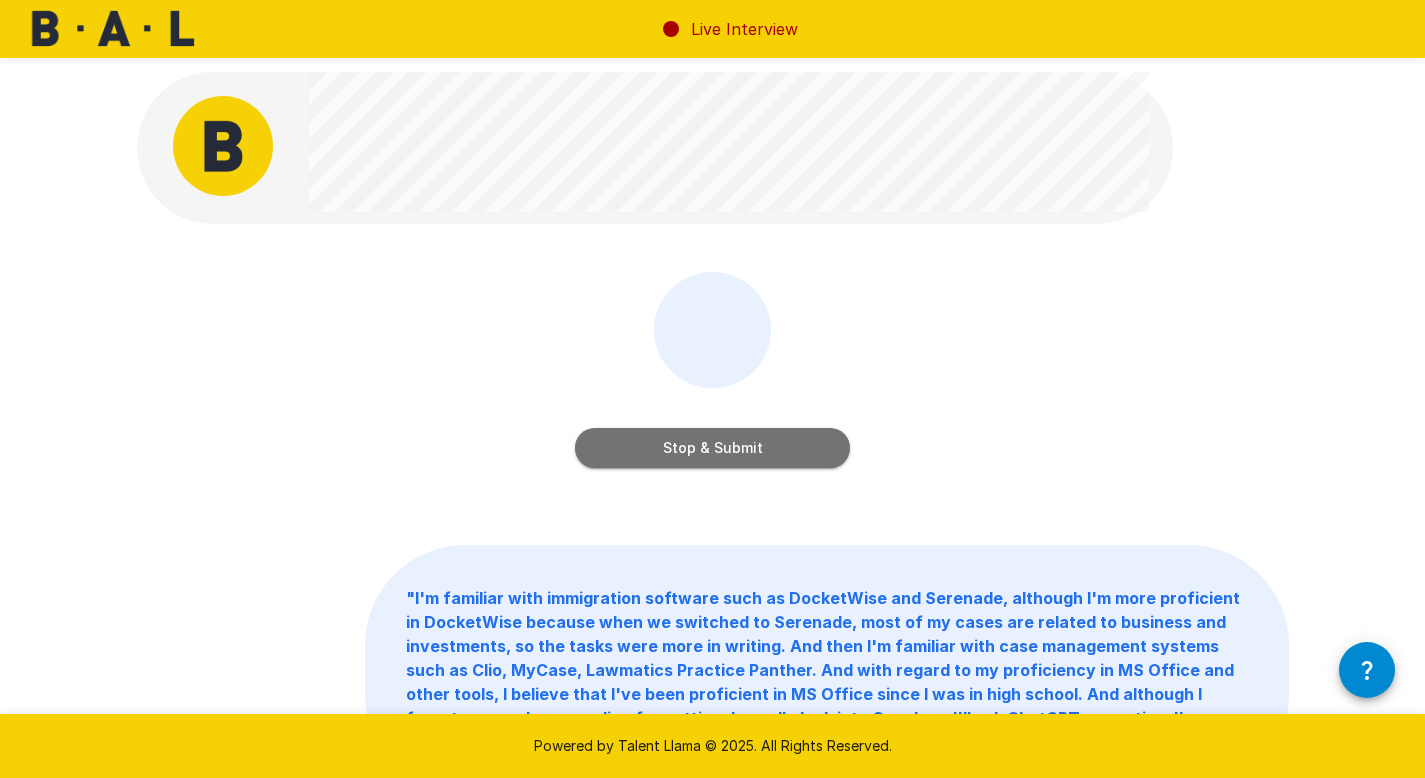 click on "Stop & Submit" at bounding box center [712, 448] 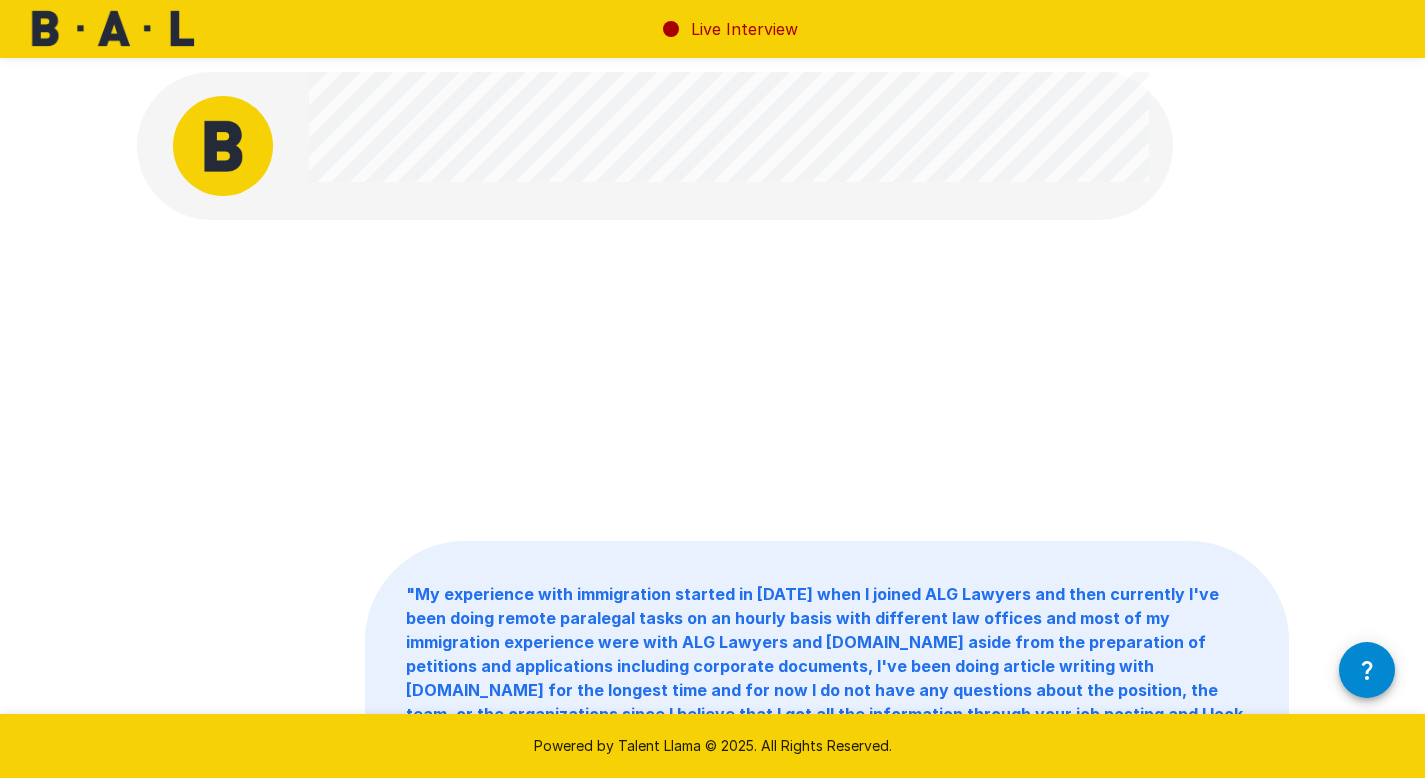 click on "Live Interview " My experience with immigration started in [DATE] when I joined ALG Lawyers and then currently I've been doing remote paralegal tasks on an hourly basis with different law offices and most of my immigration experience were with ALG Lawyers and [DOMAIN_NAME] aside from the preparation of petitions and applications including corporate documents, I've been doing article writing with [DOMAIN_NAME] for the longest time and for now I do not have any questions about the position, the team, or the organizations since I believe that I got all the information through your job posting and I look into your company so right now I've been looking forward to speaking with you and meeting with you soon. " Powered by Talent Llama © 2025. All Rights Reserved." at bounding box center [712, 389] 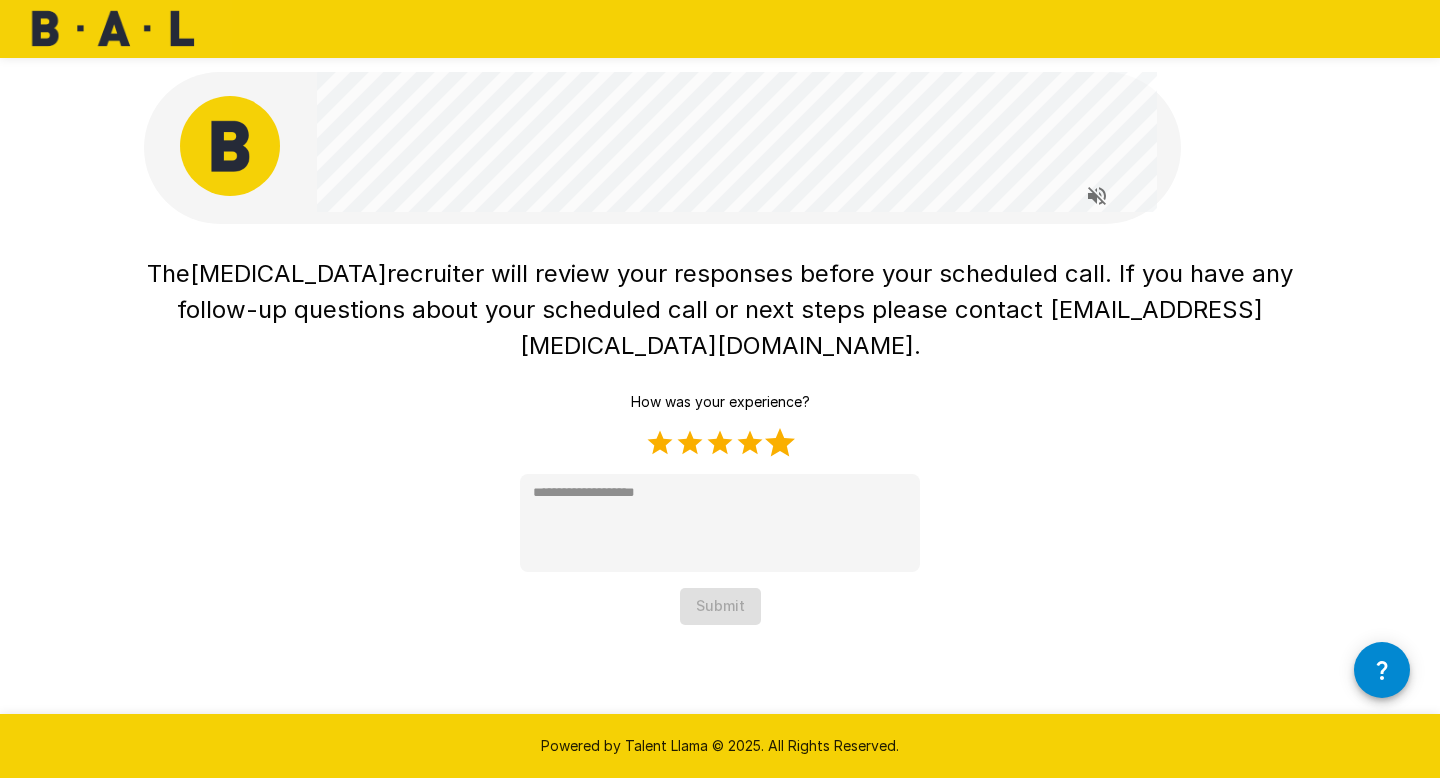 click on "5 Stars" at bounding box center [780, 443] 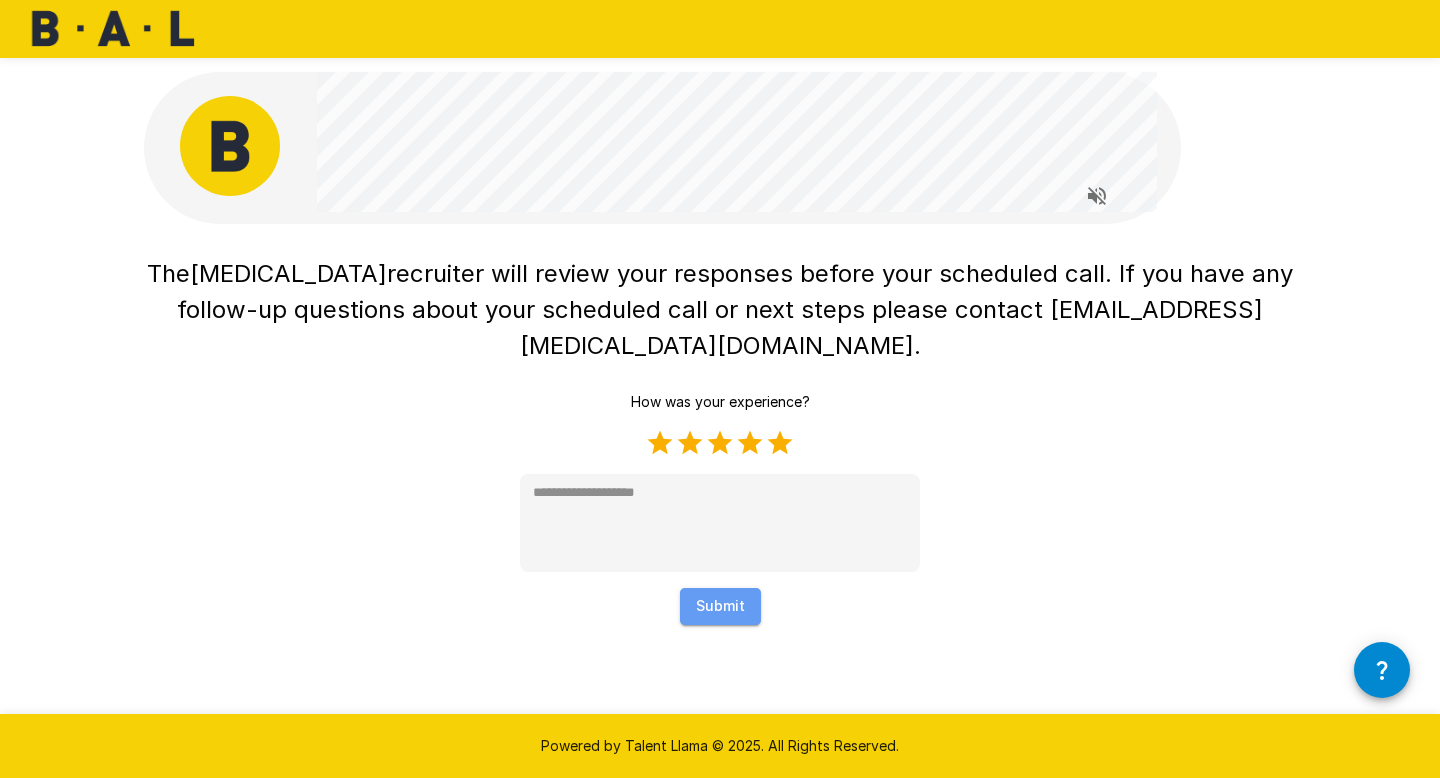 click on "Submit" at bounding box center [720, 606] 